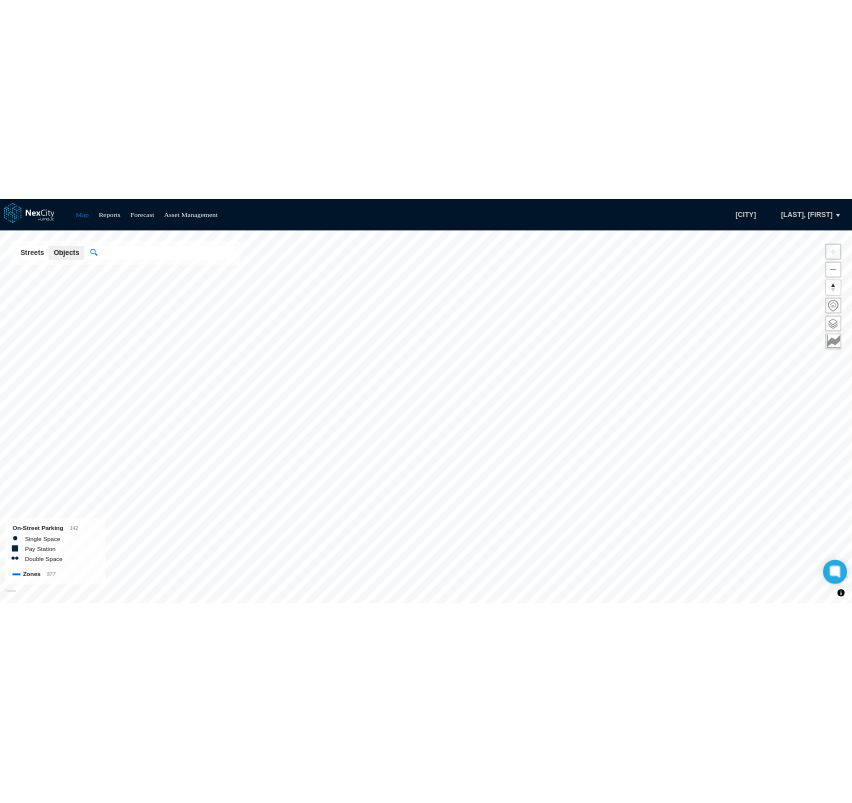 scroll, scrollTop: 0, scrollLeft: 0, axis: both 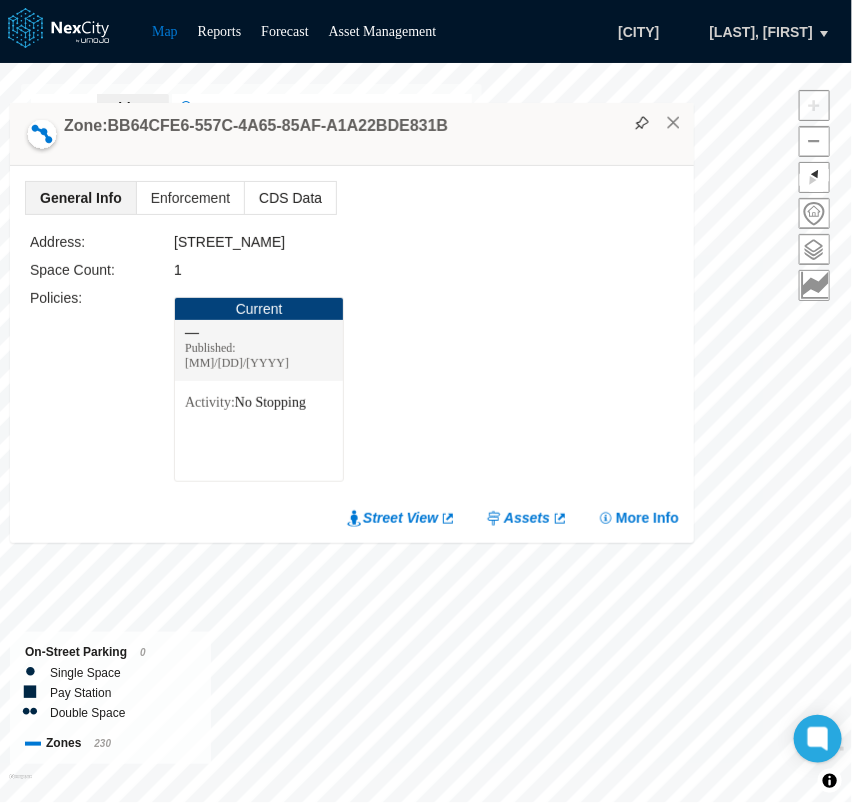 click on "CDS Data" at bounding box center [290, 198] 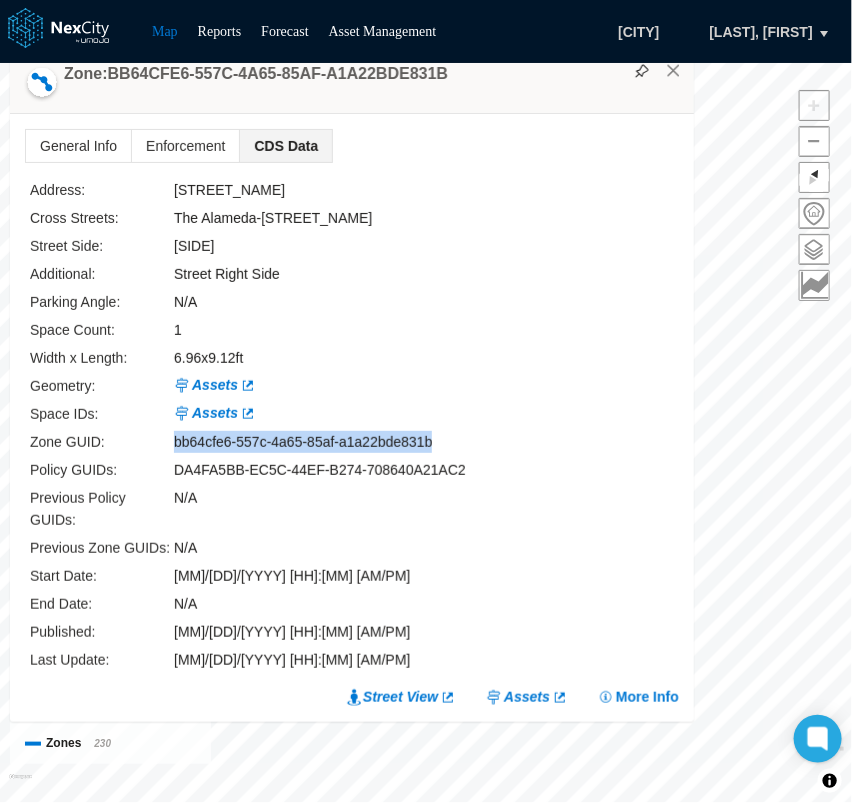 drag, startPoint x: 449, startPoint y: 464, endPoint x: 168, endPoint y: 466, distance: 281.0071 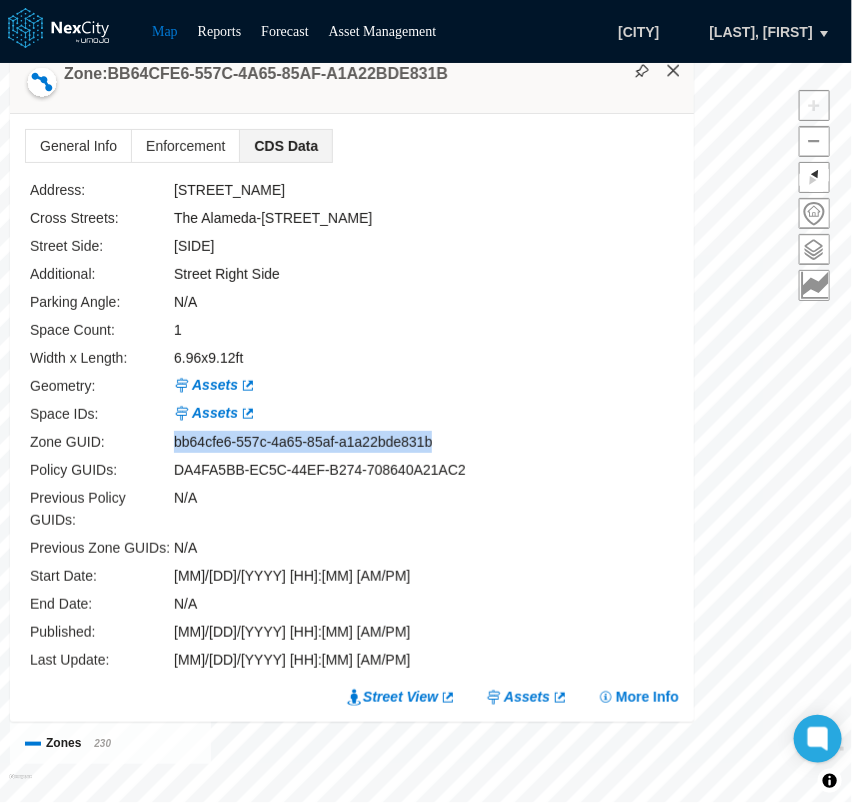 click on "×" at bounding box center [674, 71] 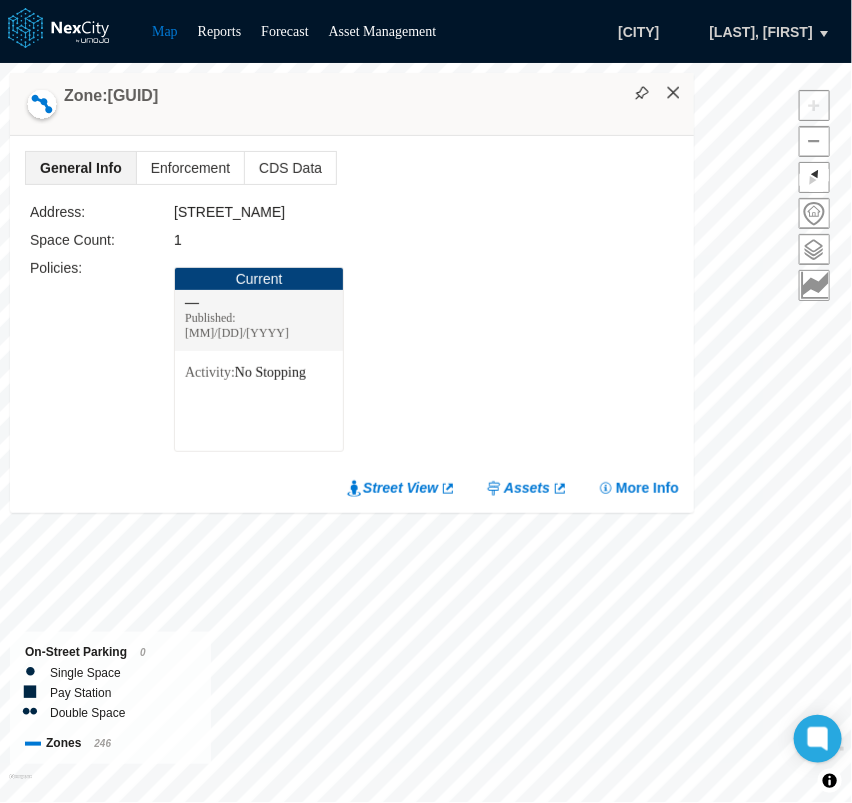 click on "×" at bounding box center [674, 93] 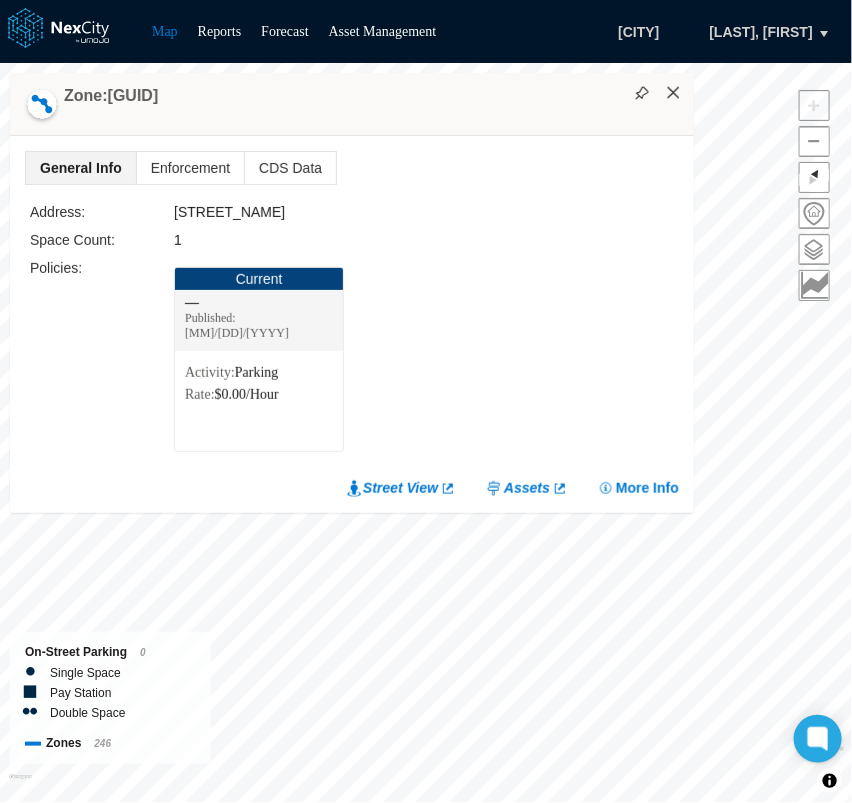 click on "×" at bounding box center (674, 93) 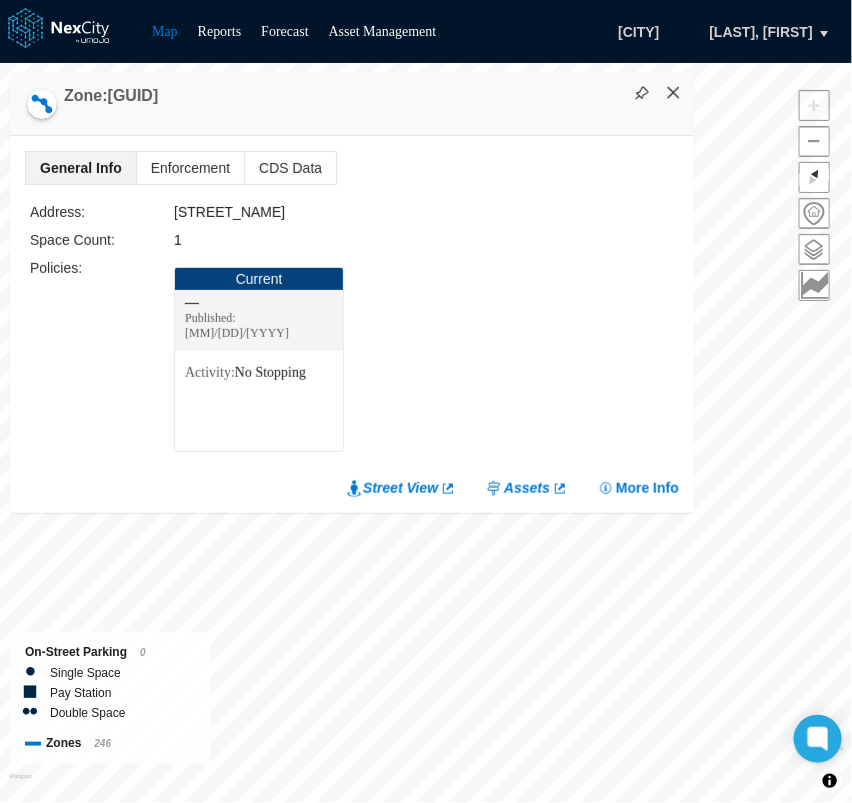 click on "×" at bounding box center (674, 93) 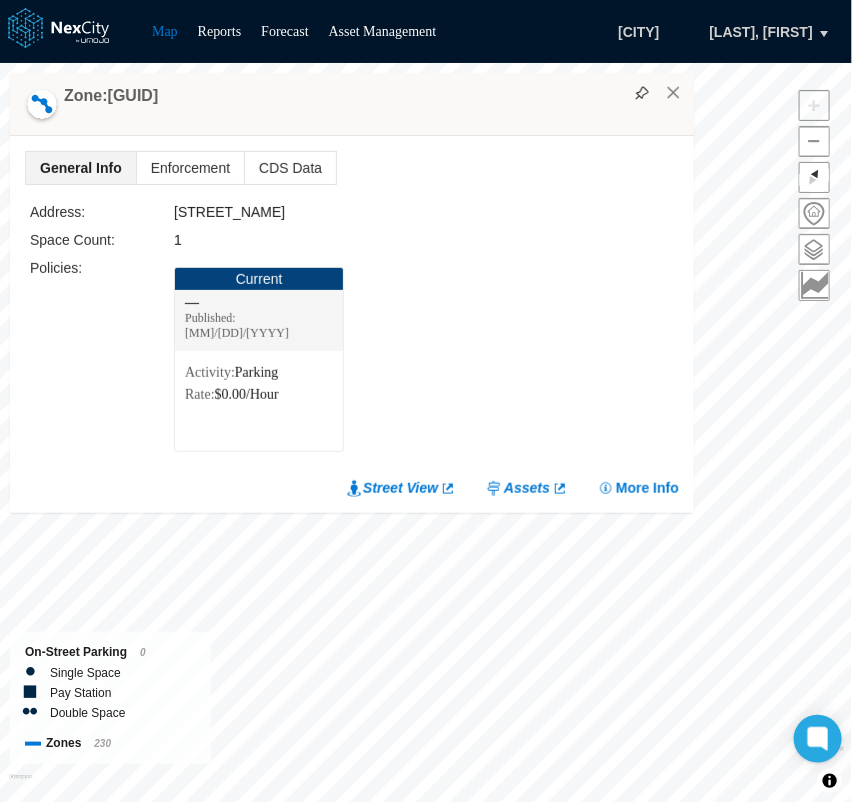 click on "Zone: [GUID]" at bounding box center (352, 104) 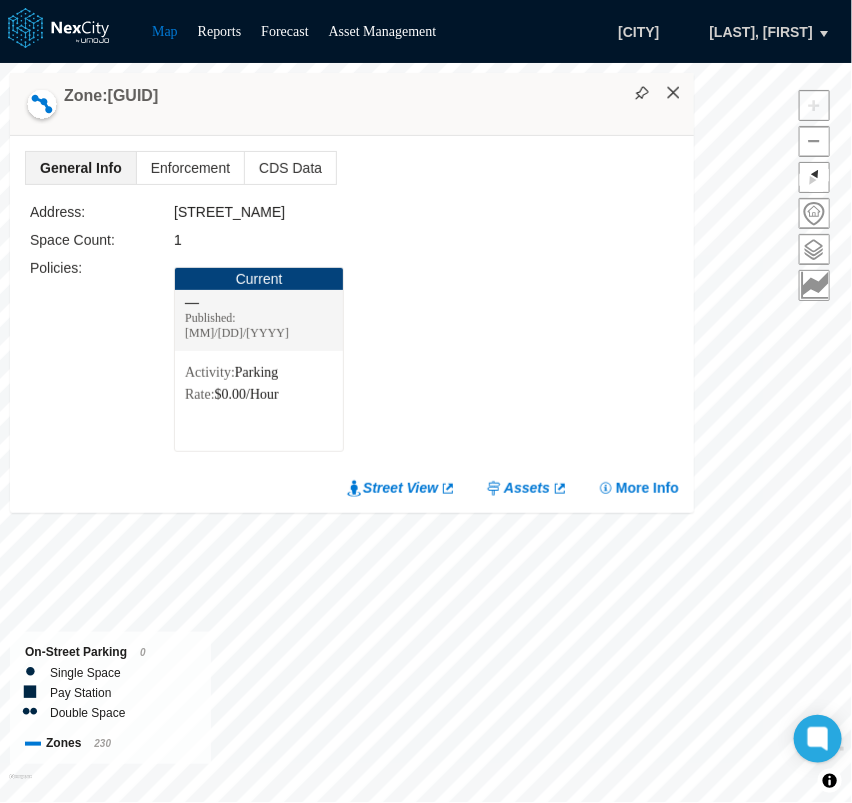 click on "×" at bounding box center [674, 93] 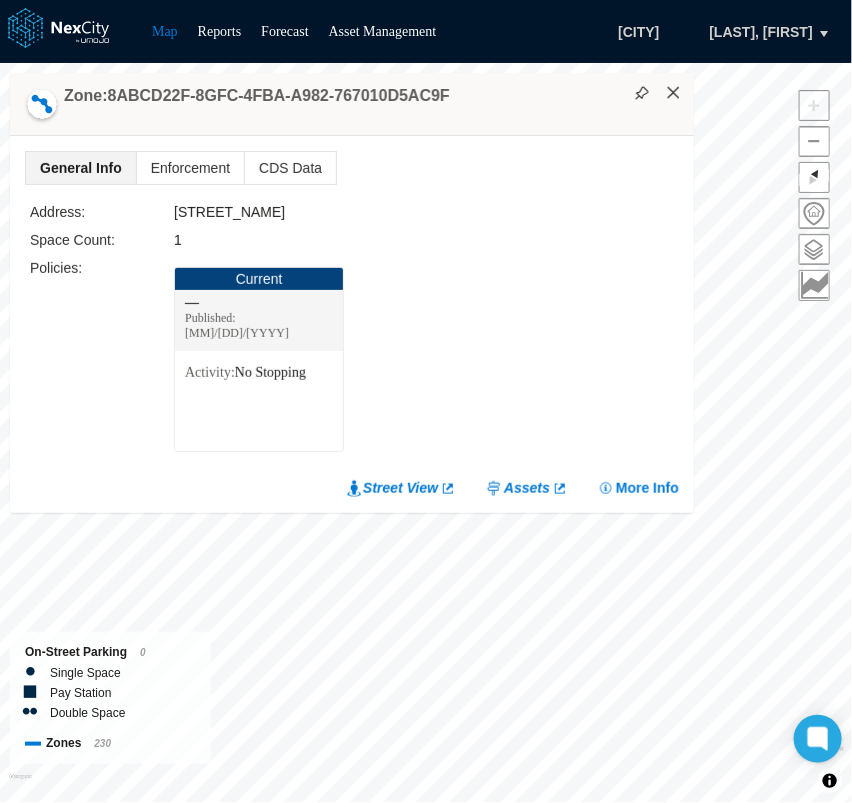 click on "×" at bounding box center (674, 93) 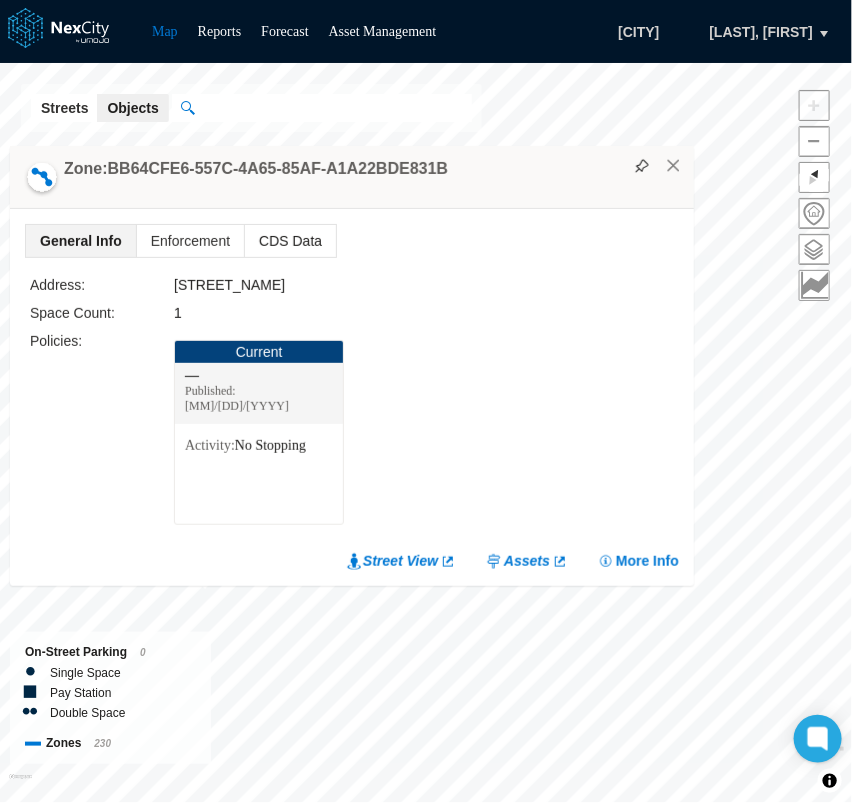 click on "CDS Data" at bounding box center [290, 241] 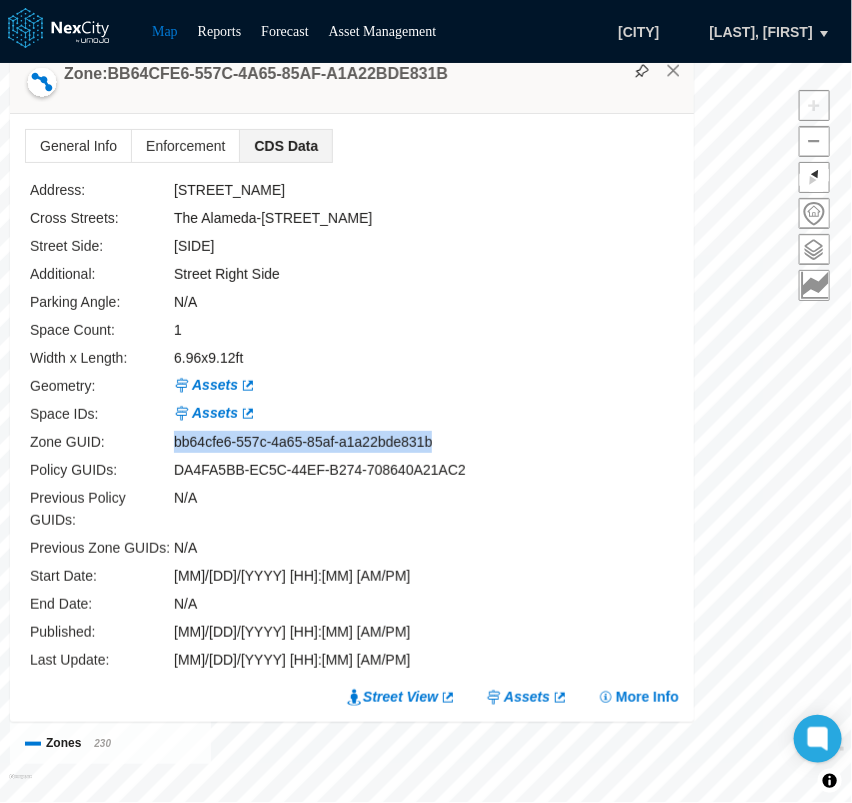 drag, startPoint x: 429, startPoint y: 465, endPoint x: 174, endPoint y: 466, distance: 255.00197 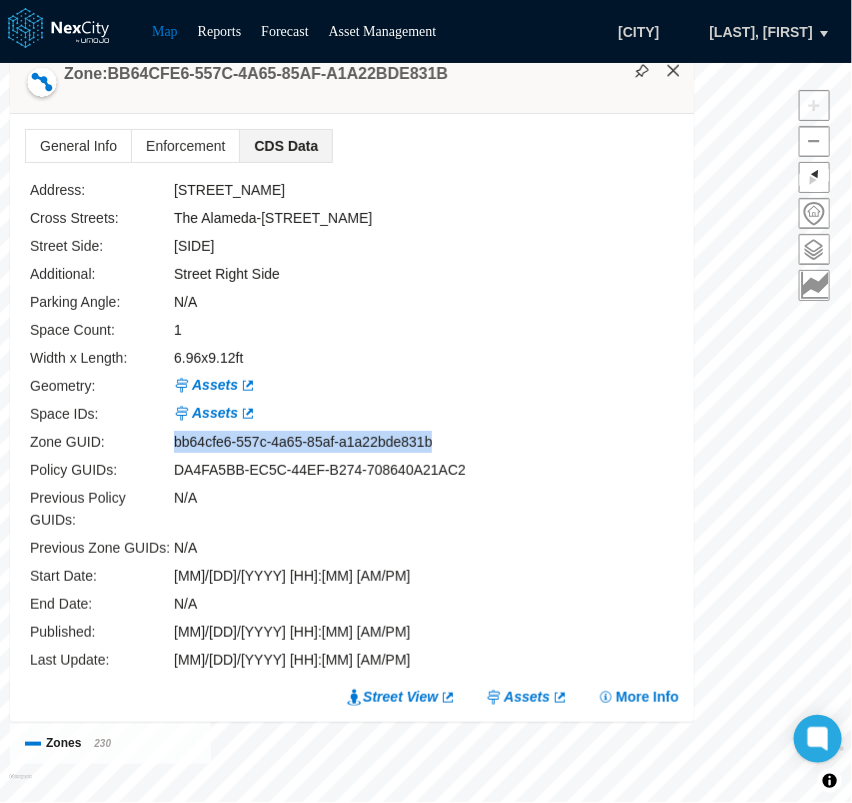drag, startPoint x: 681, startPoint y: 84, endPoint x: 676, endPoint y: 97, distance: 13.928389 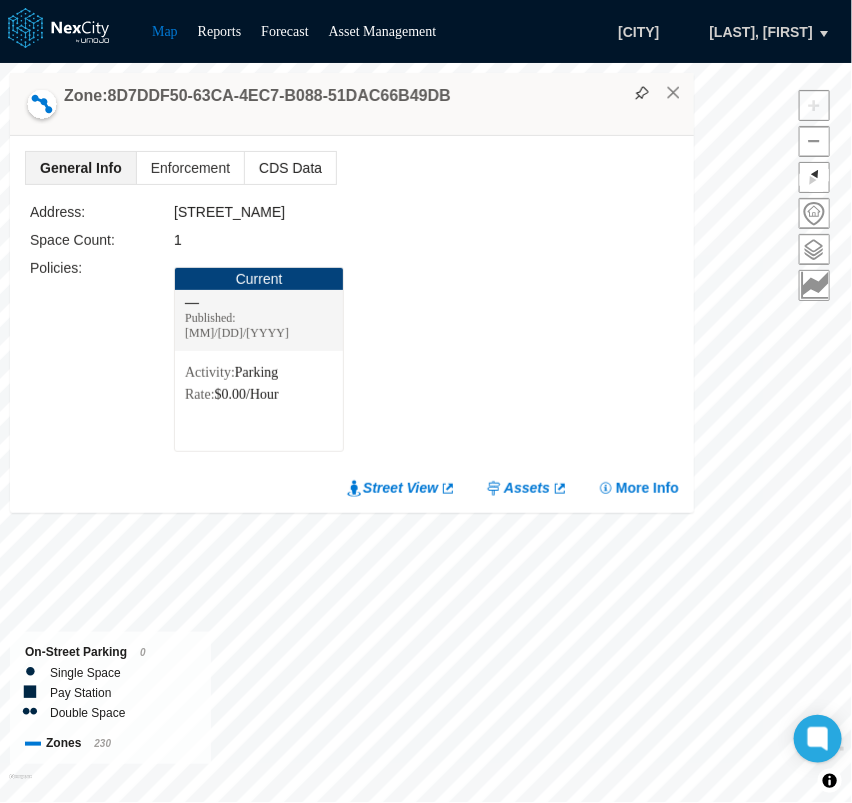 click on "CDS Data" at bounding box center [290, 168] 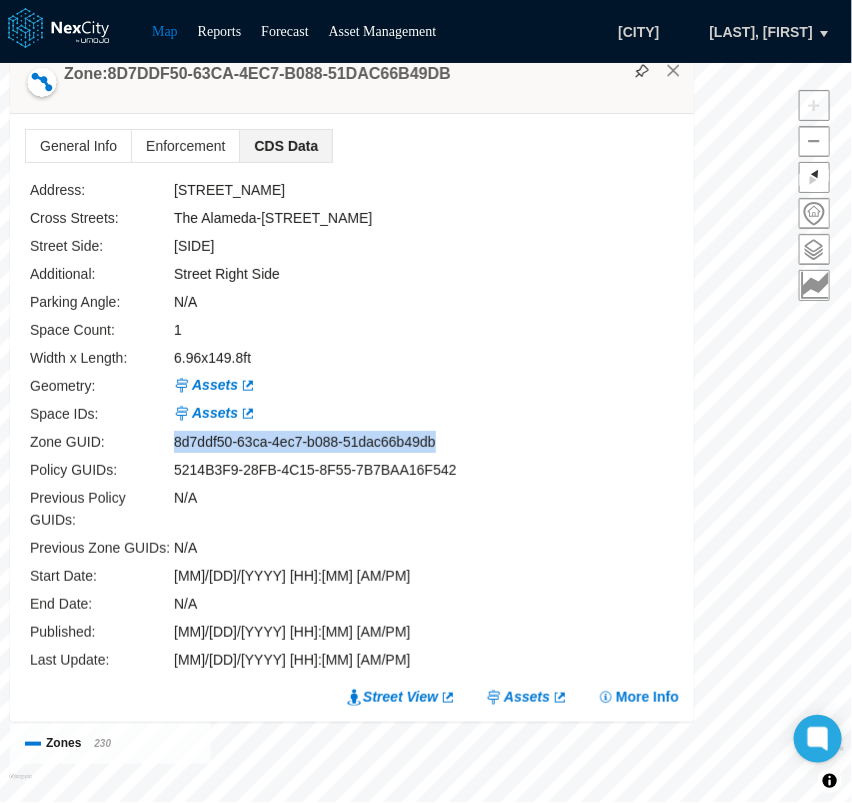 drag, startPoint x: 446, startPoint y: 460, endPoint x: 175, endPoint y: 466, distance: 271.0664 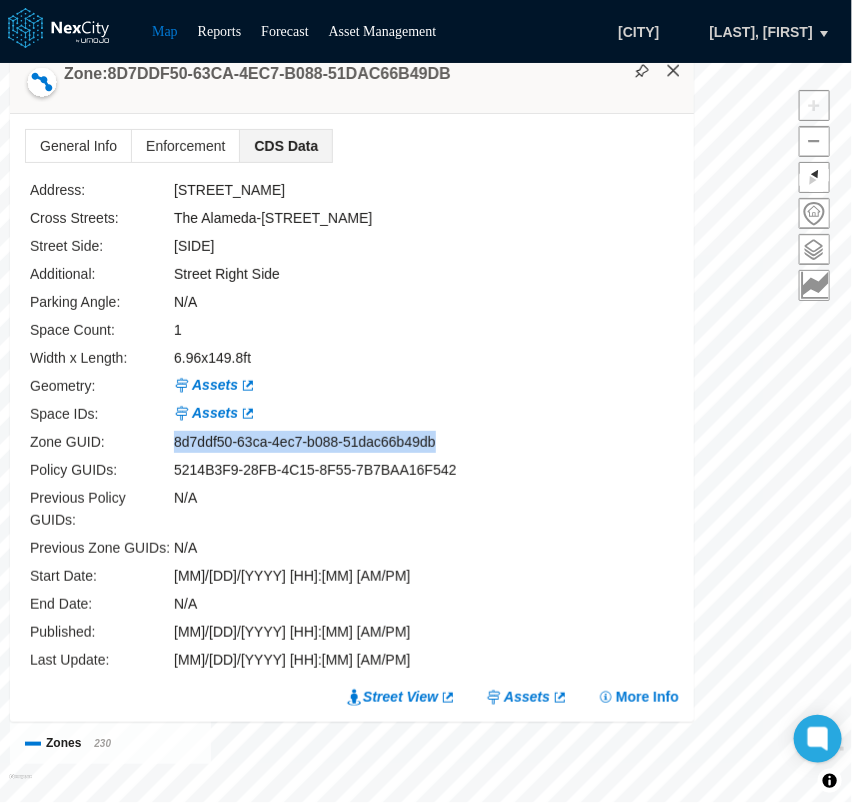 click on "×" at bounding box center (674, 71) 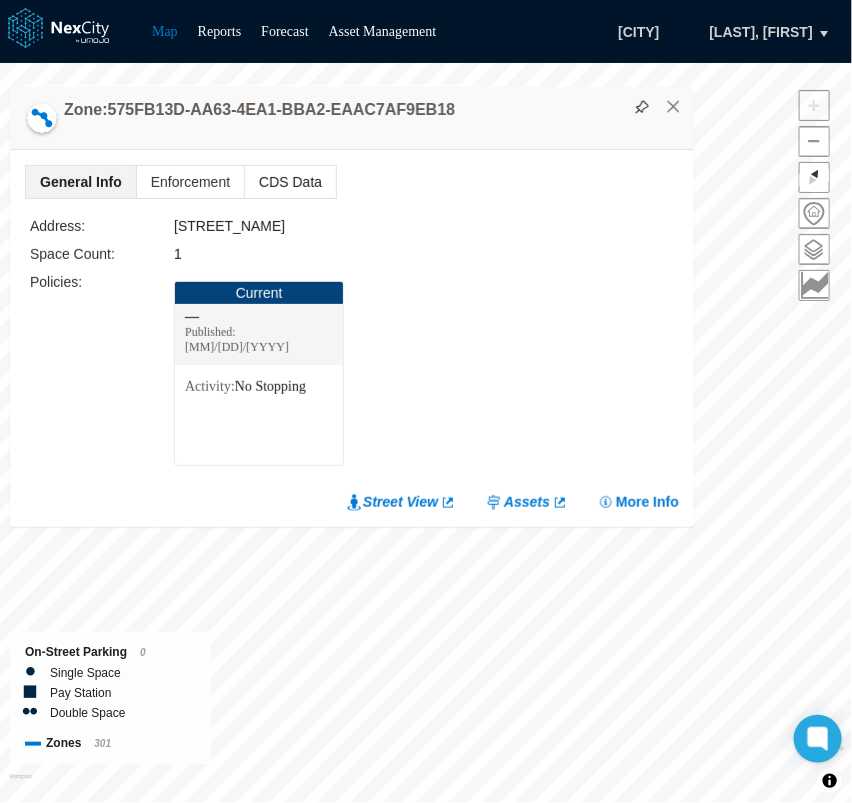 click on "CDS Data" at bounding box center [290, 182] 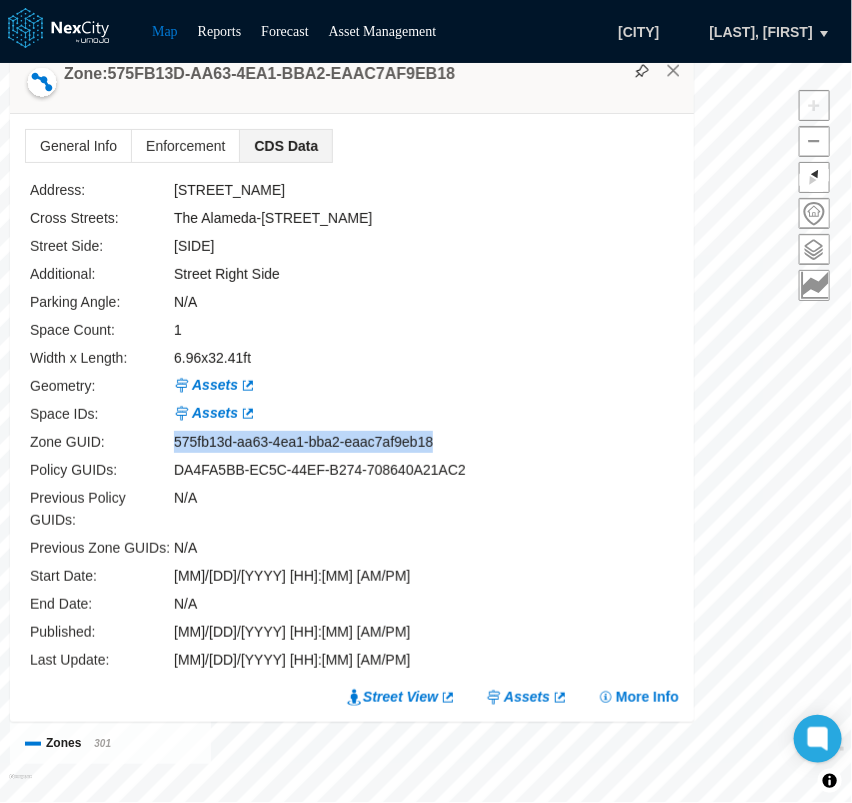 drag, startPoint x: 432, startPoint y: 458, endPoint x: 167, endPoint y: 455, distance: 265.01697 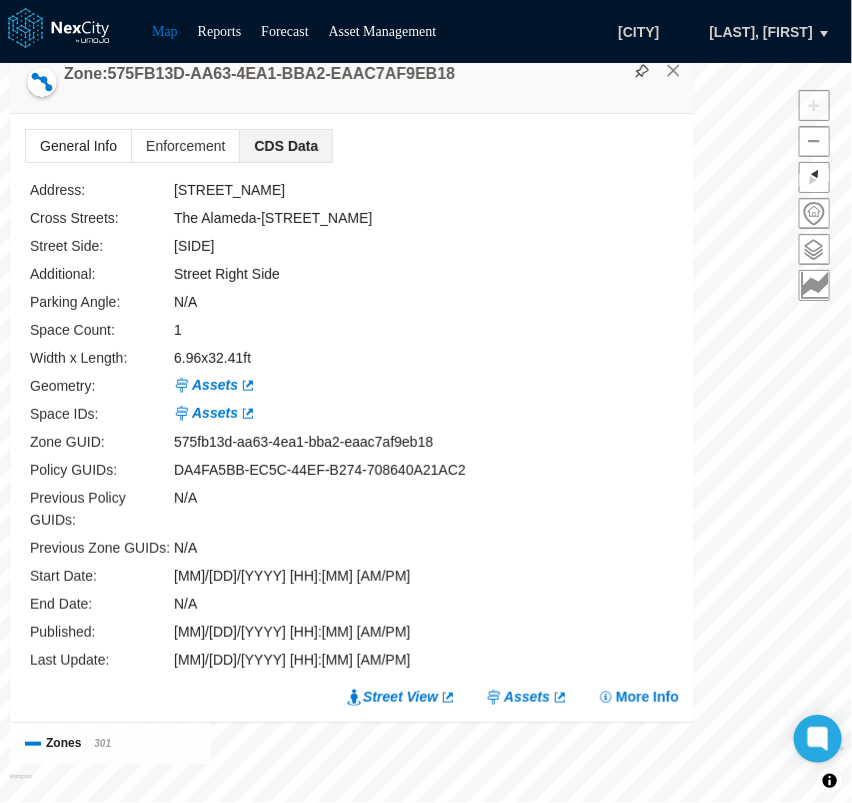 click on "General Info" at bounding box center (78, 146) 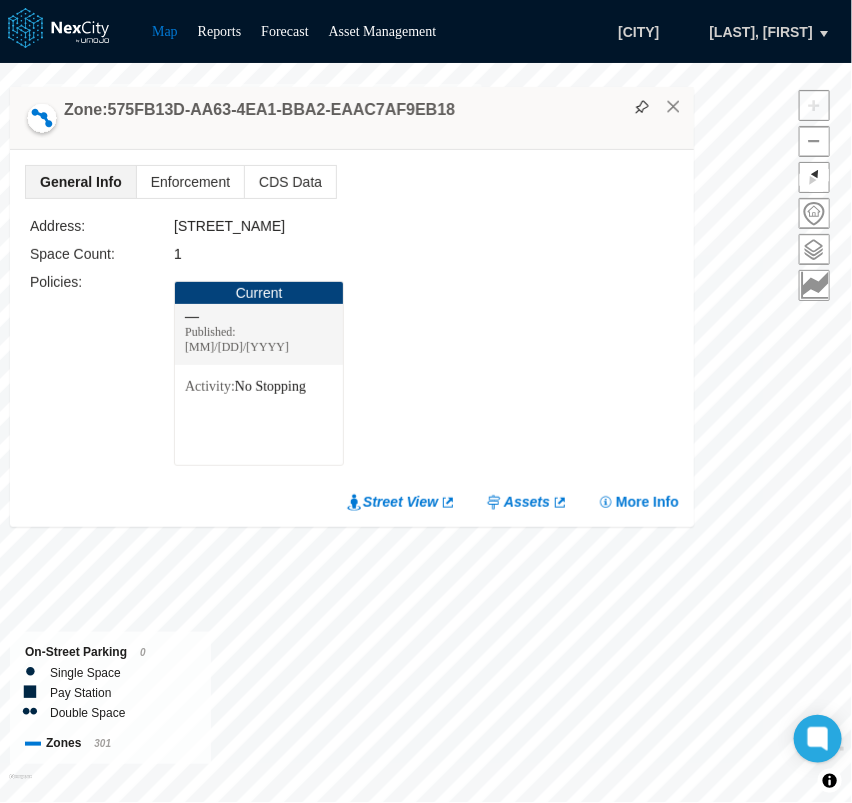 click on "Zone:  575FB13D-AA63-4EA1-BBA2-EAAC7AF9EB18" at bounding box center (352, 118) 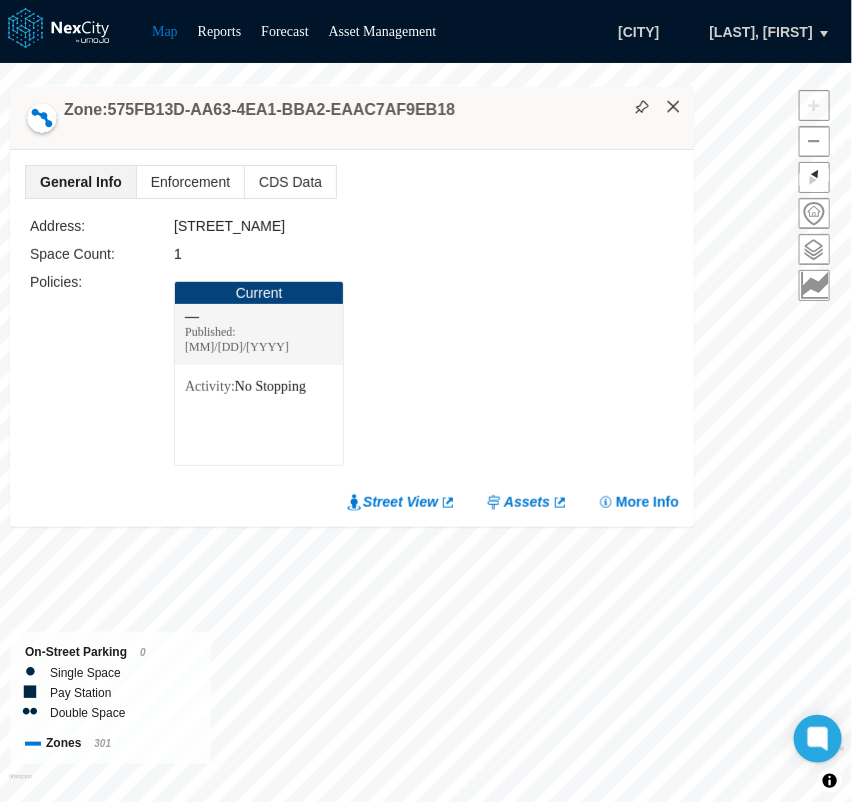 click on "×" at bounding box center (674, 107) 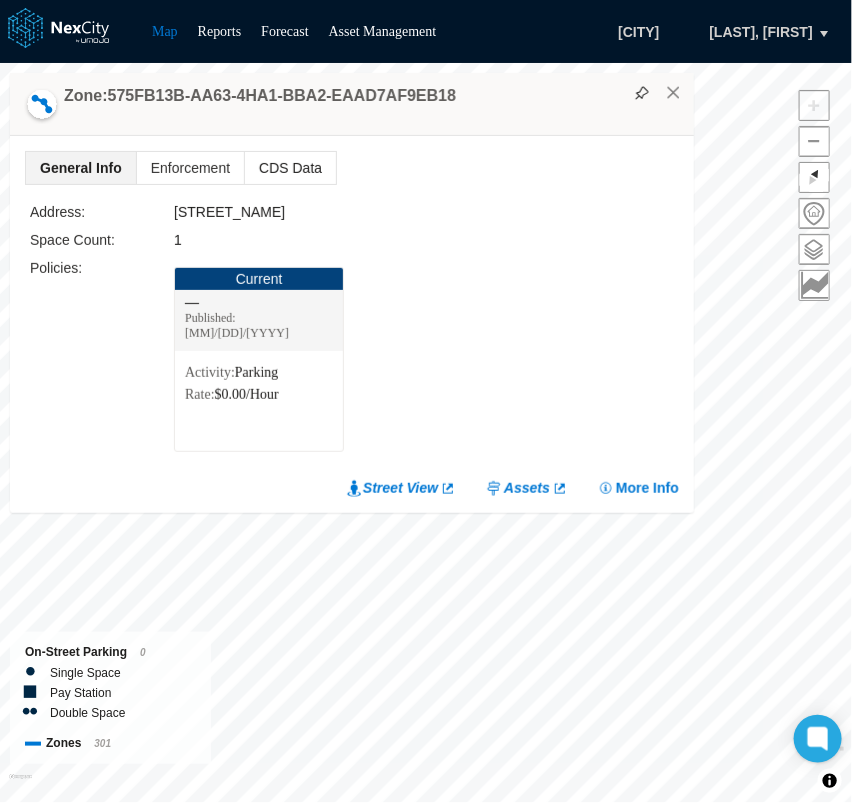 click on "CDS Data" at bounding box center [290, 168] 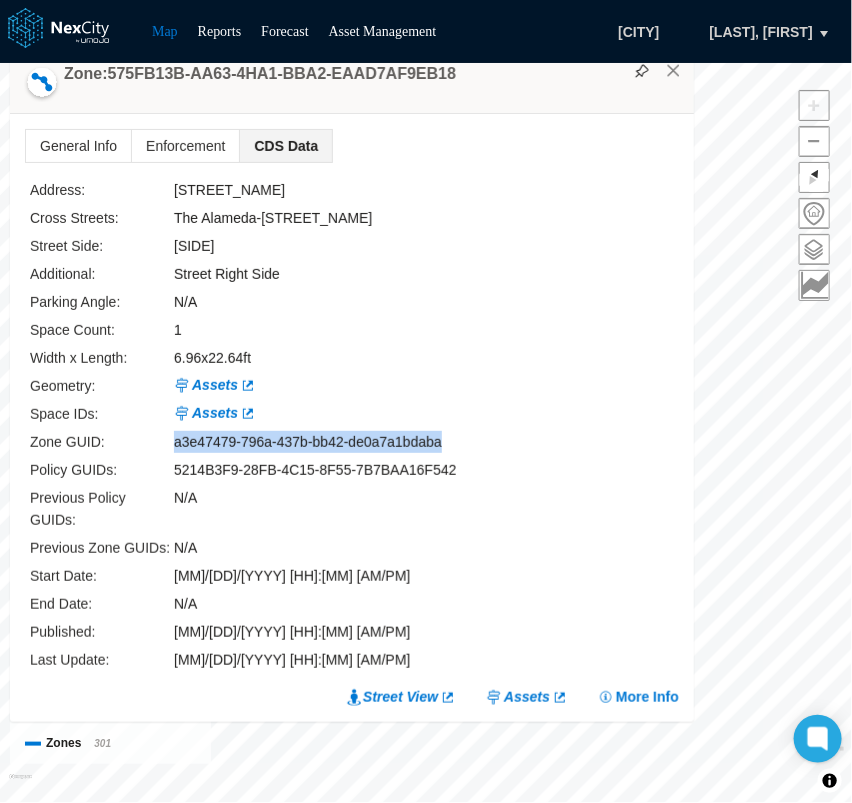 drag, startPoint x: 447, startPoint y: 458, endPoint x: 161, endPoint y: 459, distance: 286.00174 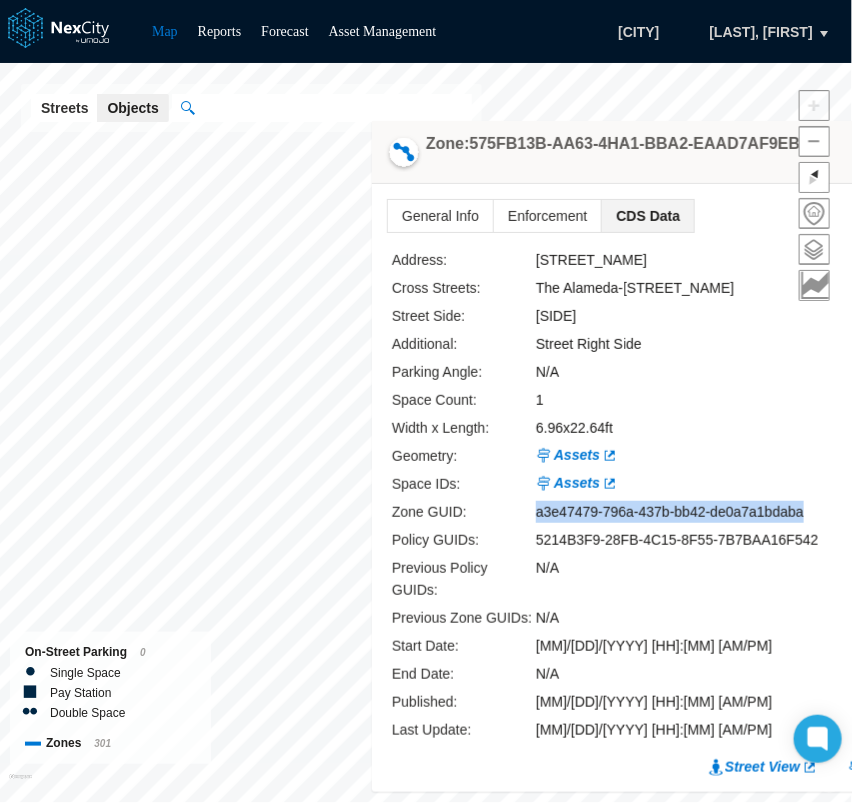 drag, startPoint x: 489, startPoint y: 93, endPoint x: 851, endPoint y: 163, distance: 368.70584 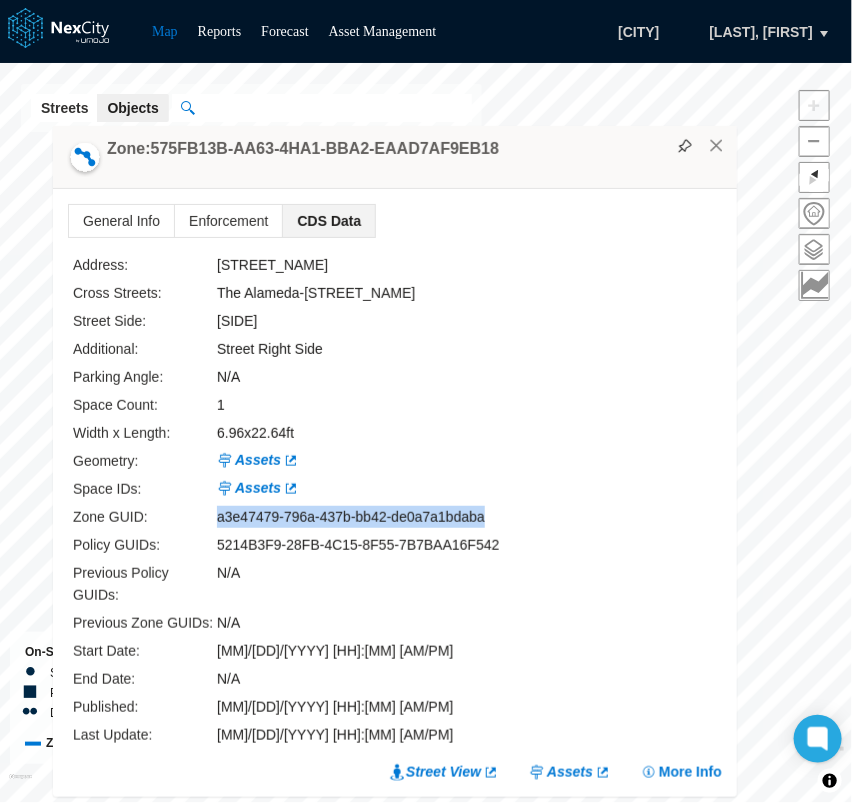drag, startPoint x: 661, startPoint y: 167, endPoint x: 647, endPoint y: 149, distance: 22.803509 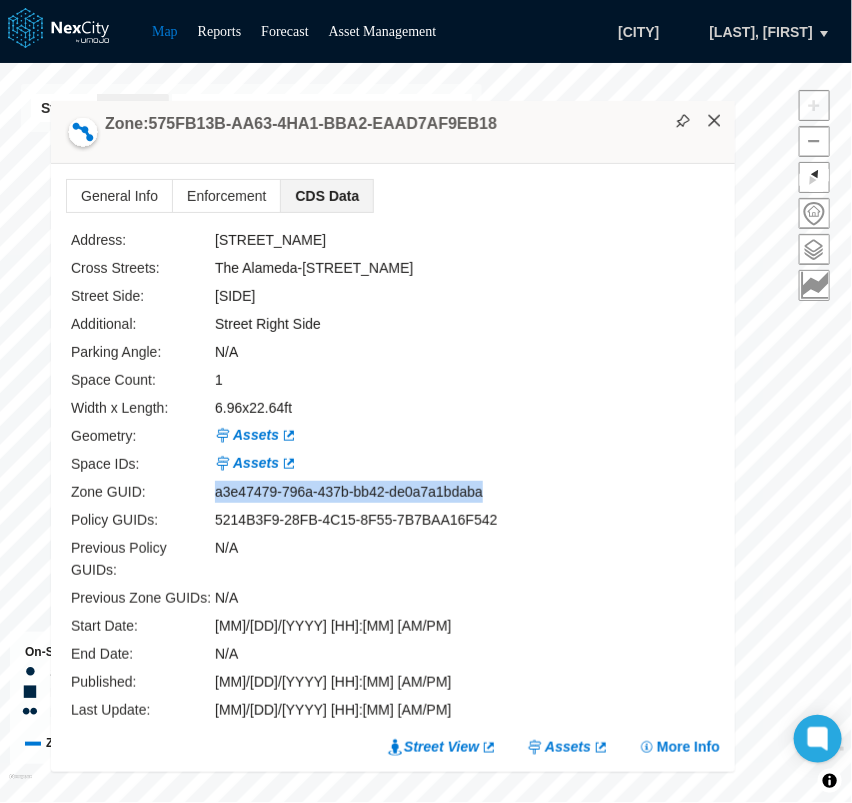 click on "×" at bounding box center [715, 121] 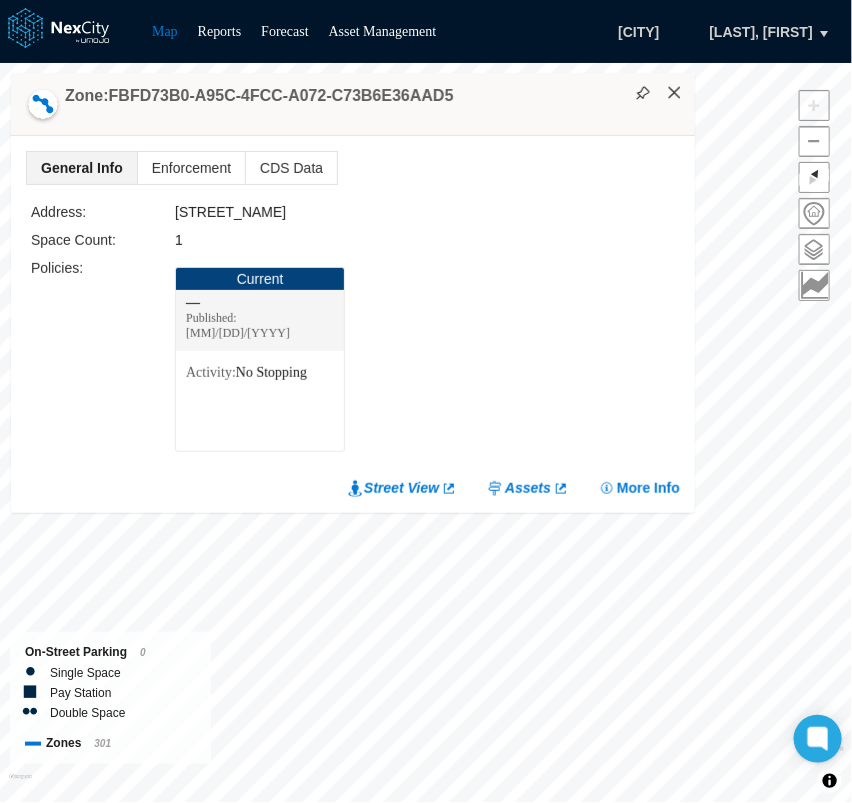 click on "×" at bounding box center (675, 93) 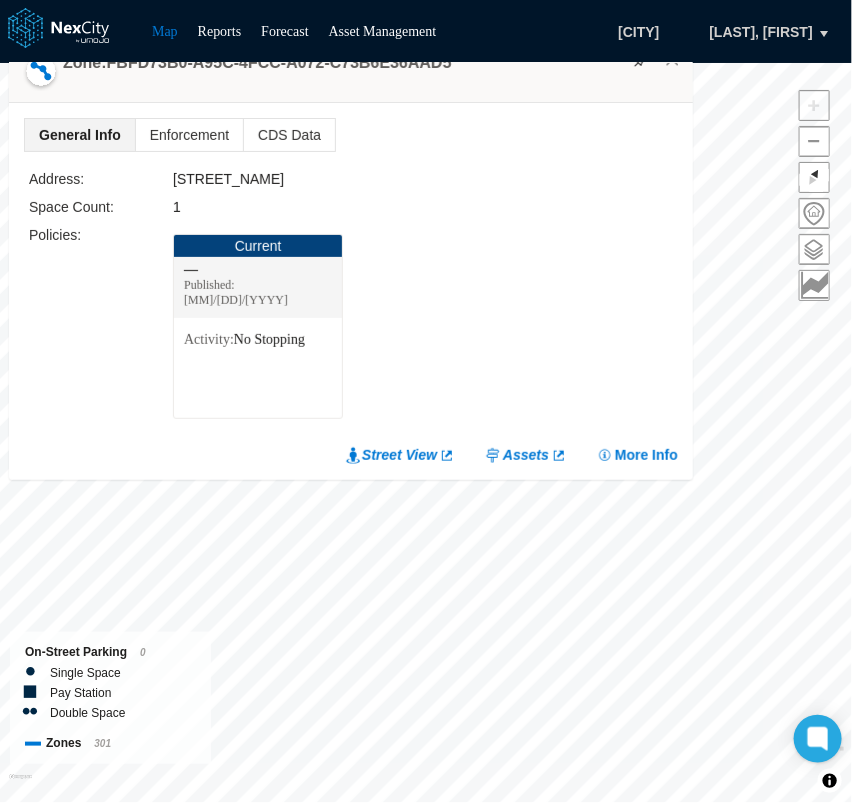click on "CDS Data" at bounding box center [290, 135] 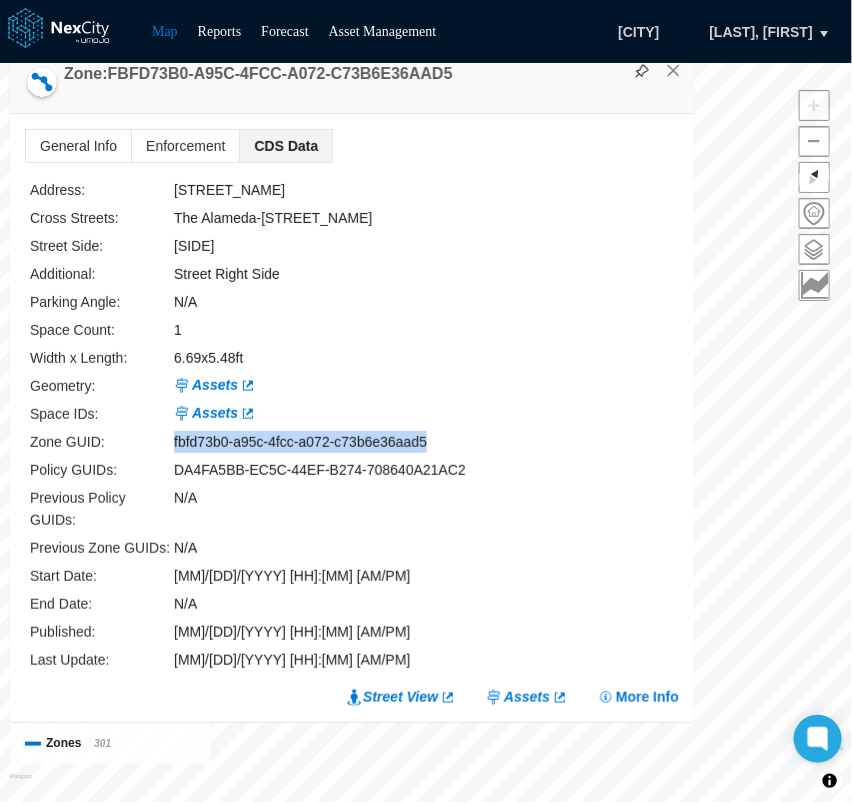 drag, startPoint x: 435, startPoint y: 468, endPoint x: 176, endPoint y: 456, distance: 259.27783 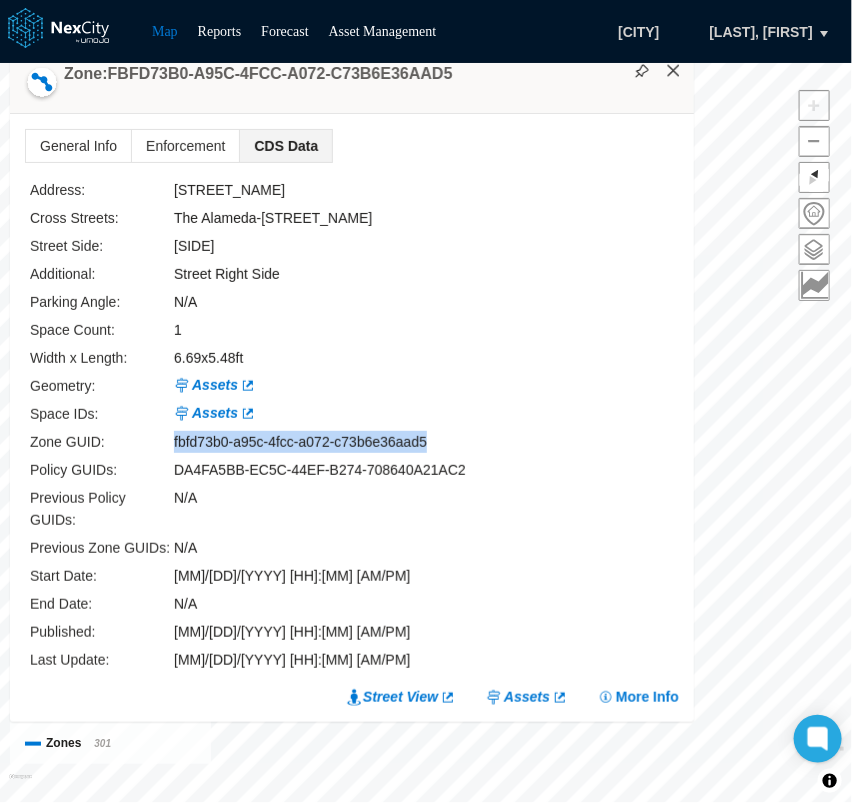 click on "×" at bounding box center (674, 71) 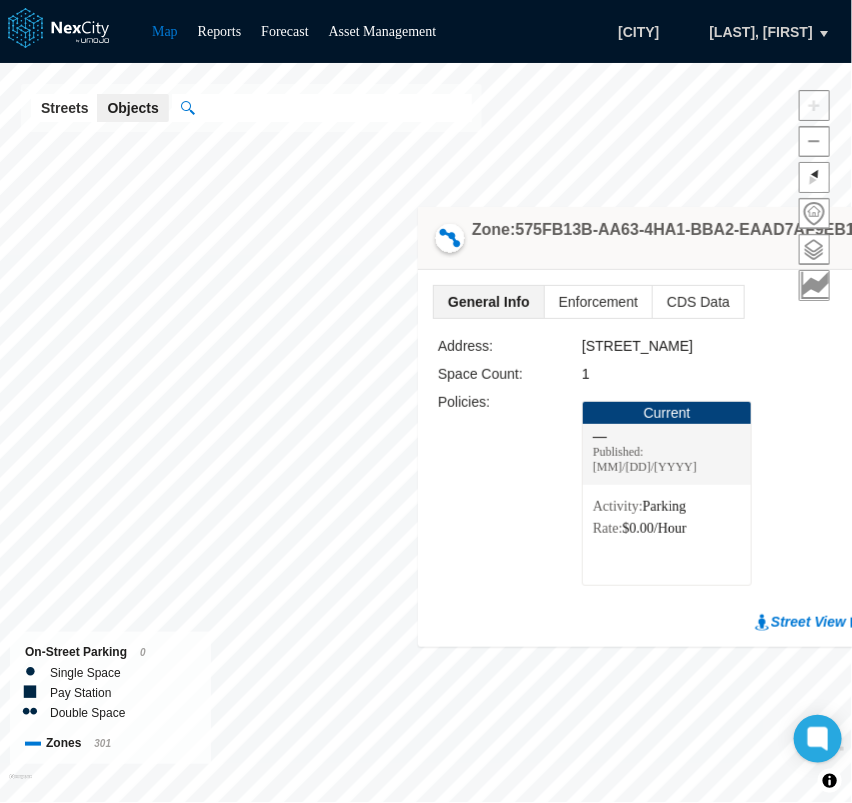drag, startPoint x: 437, startPoint y: 126, endPoint x: 845, endPoint y: 259, distance: 429.13052 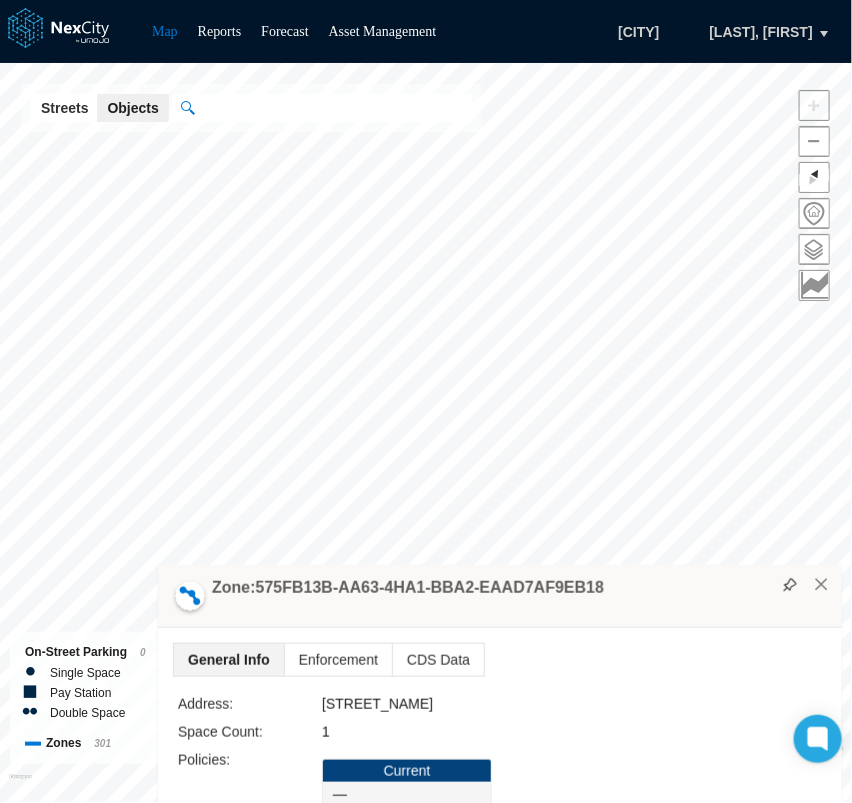 drag, startPoint x: 711, startPoint y: 267, endPoint x: 712, endPoint y: 619, distance: 352.00143 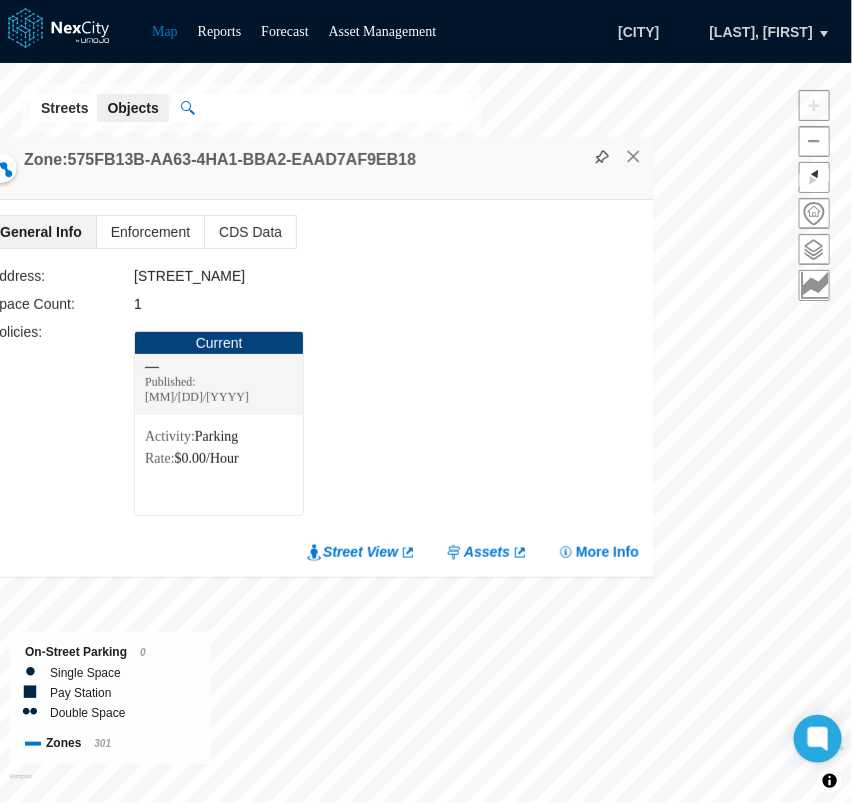 drag, startPoint x: 646, startPoint y: 196, endPoint x: 594, endPoint y: 160, distance: 63.245552 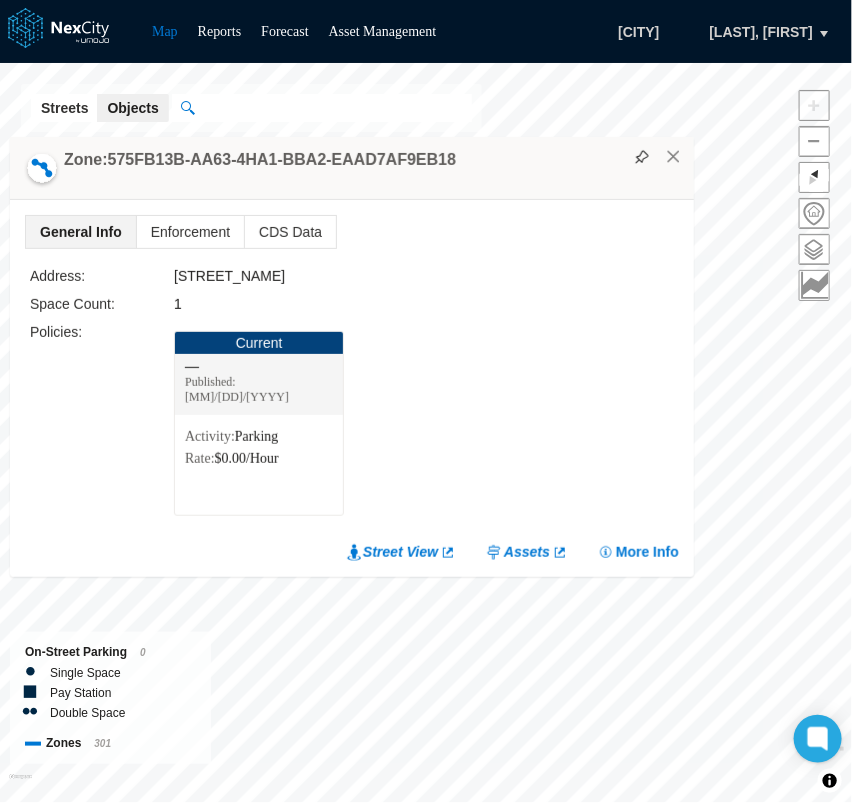 click on "Zone:  575FB13B-AA63-4HA1-BBA2-EAAD7AF9EB18" at bounding box center [352, 168] 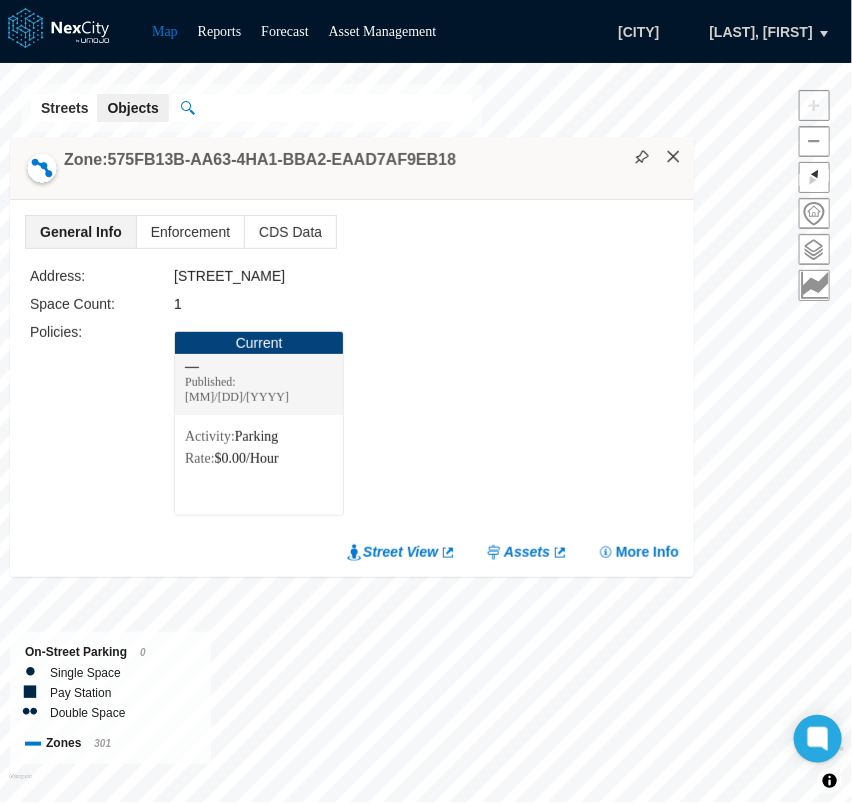 click on "×" at bounding box center (674, 157) 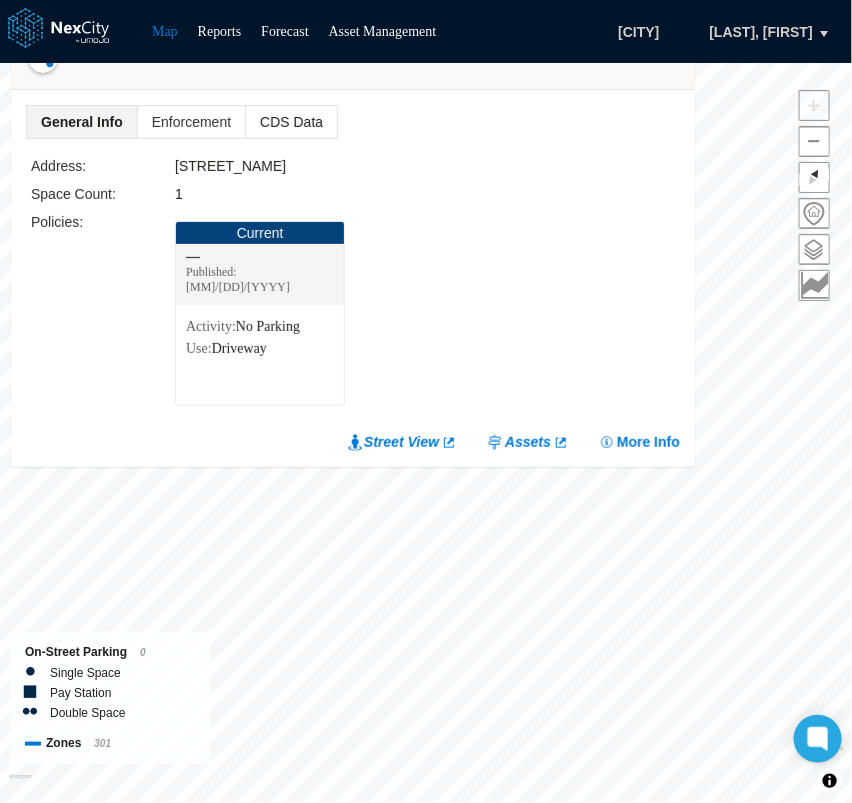 click on "CDS Data" at bounding box center [291, 122] 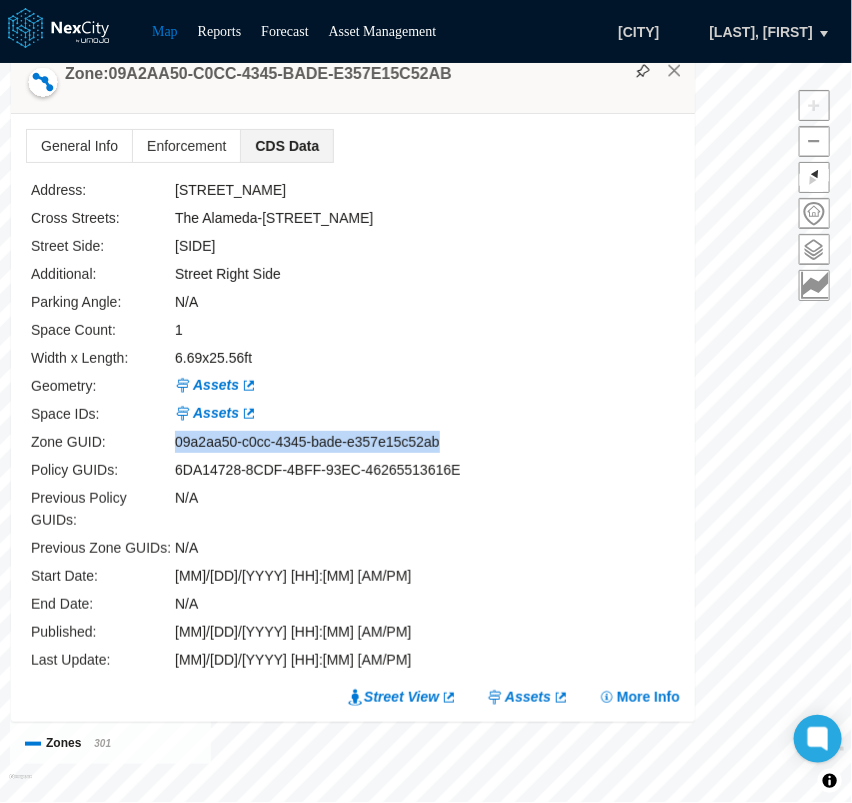 drag, startPoint x: 467, startPoint y: 468, endPoint x: 175, endPoint y: 463, distance: 292.04282 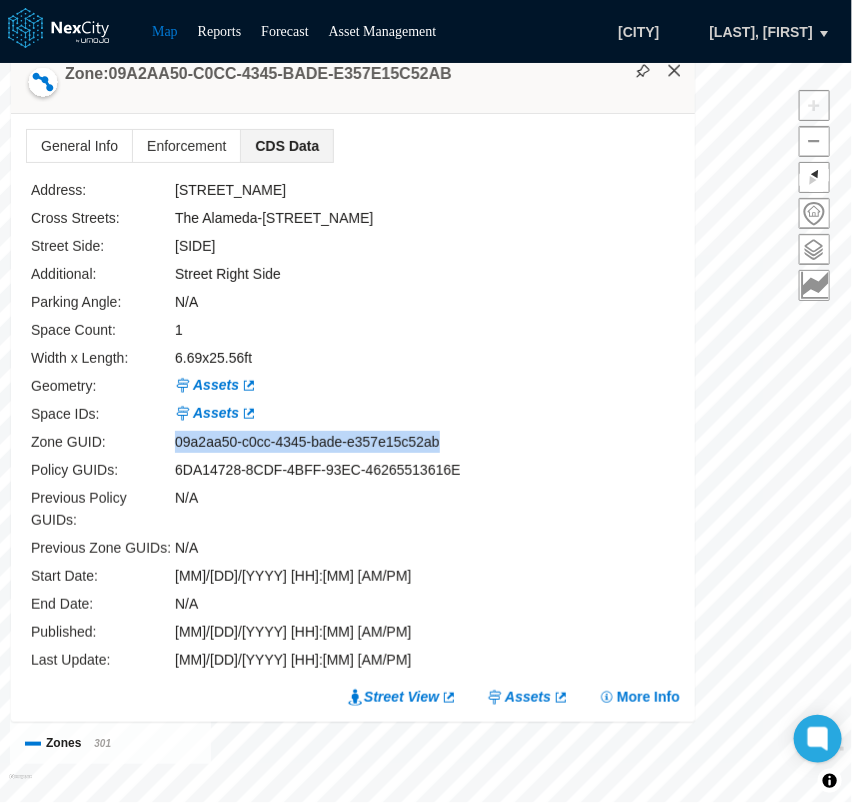 click on "×" at bounding box center [675, 71] 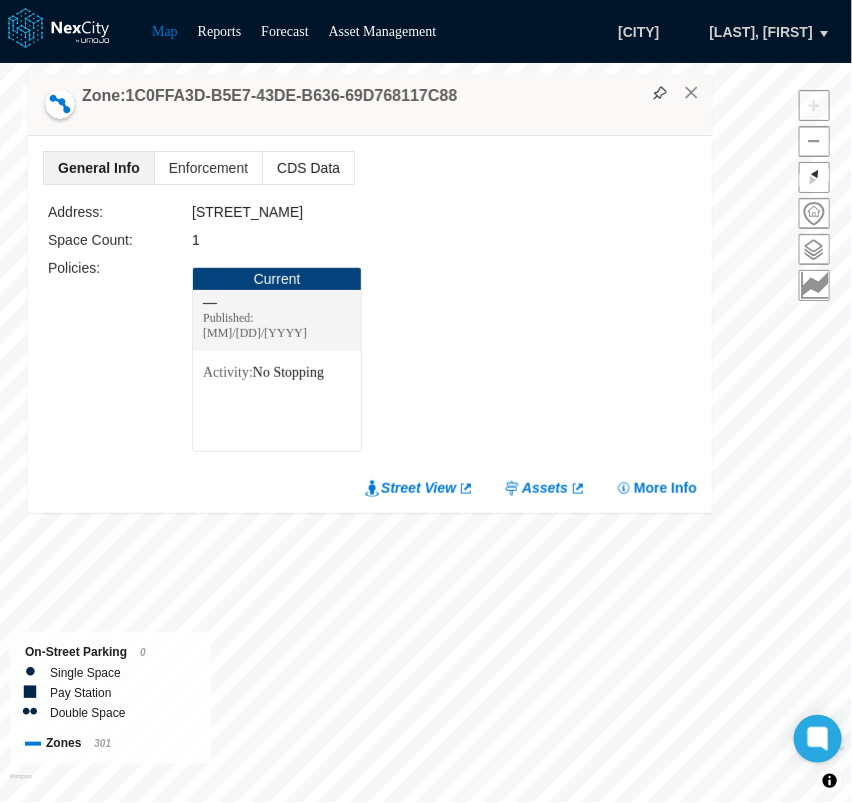 click on "CDS Data" at bounding box center (308, 168) 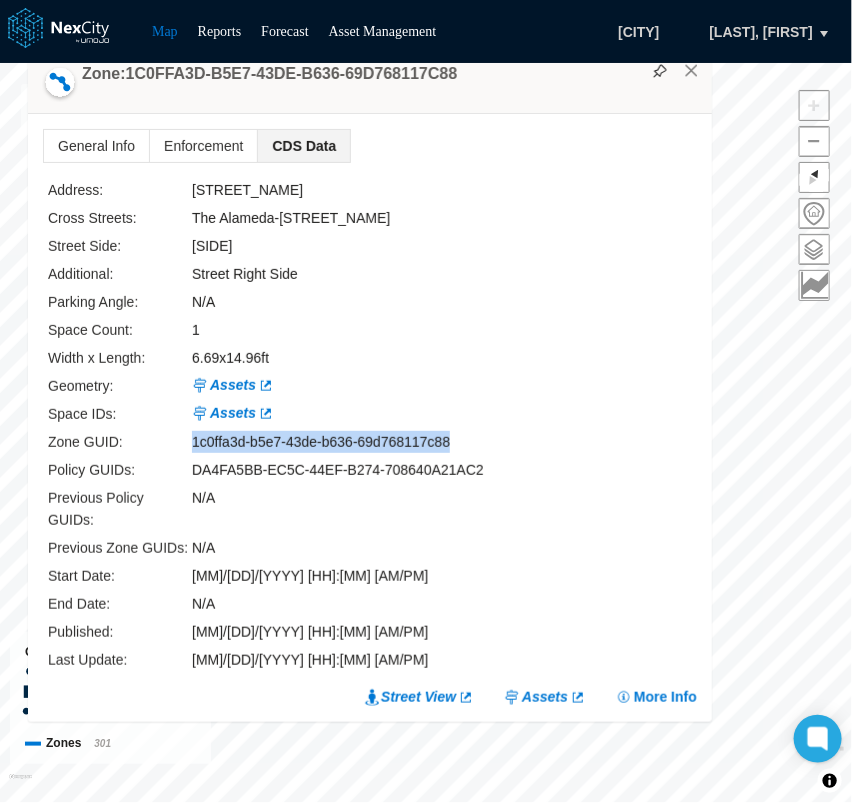drag, startPoint x: 468, startPoint y: 469, endPoint x: 192, endPoint y: 455, distance: 276.35486 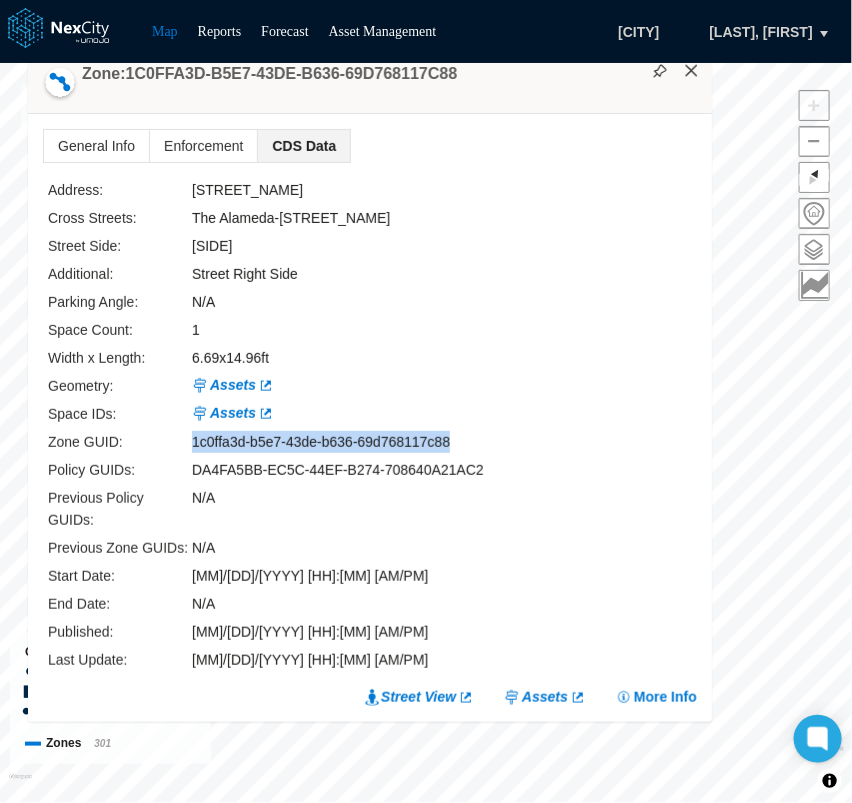 click on "×" at bounding box center [692, 71] 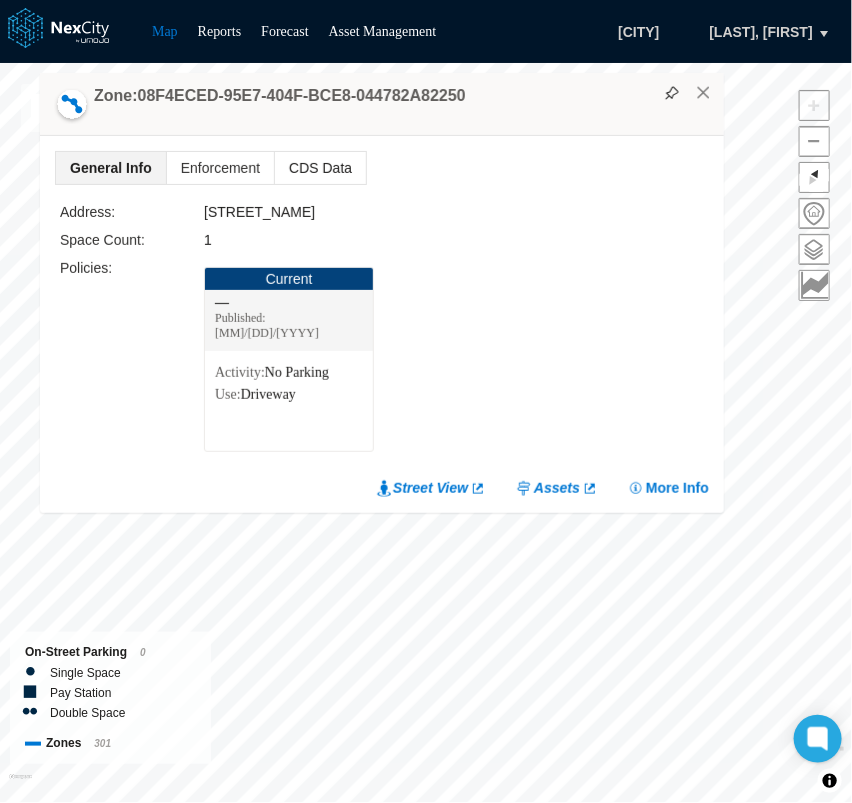 click on "CDS Data" at bounding box center [320, 168] 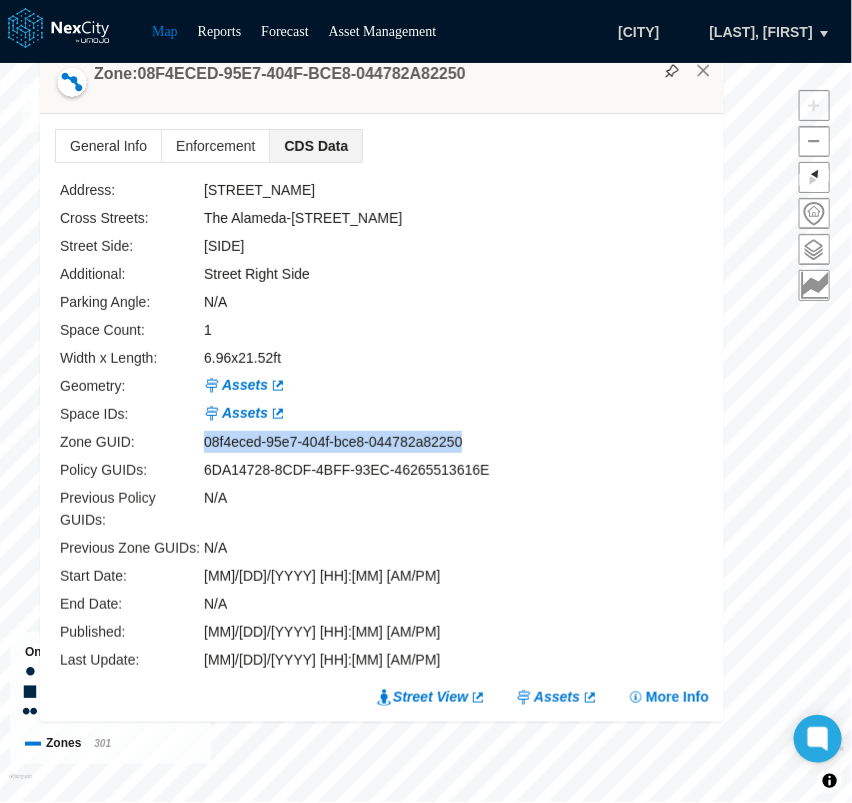 drag, startPoint x: 467, startPoint y: 461, endPoint x: 194, endPoint y: 461, distance: 273 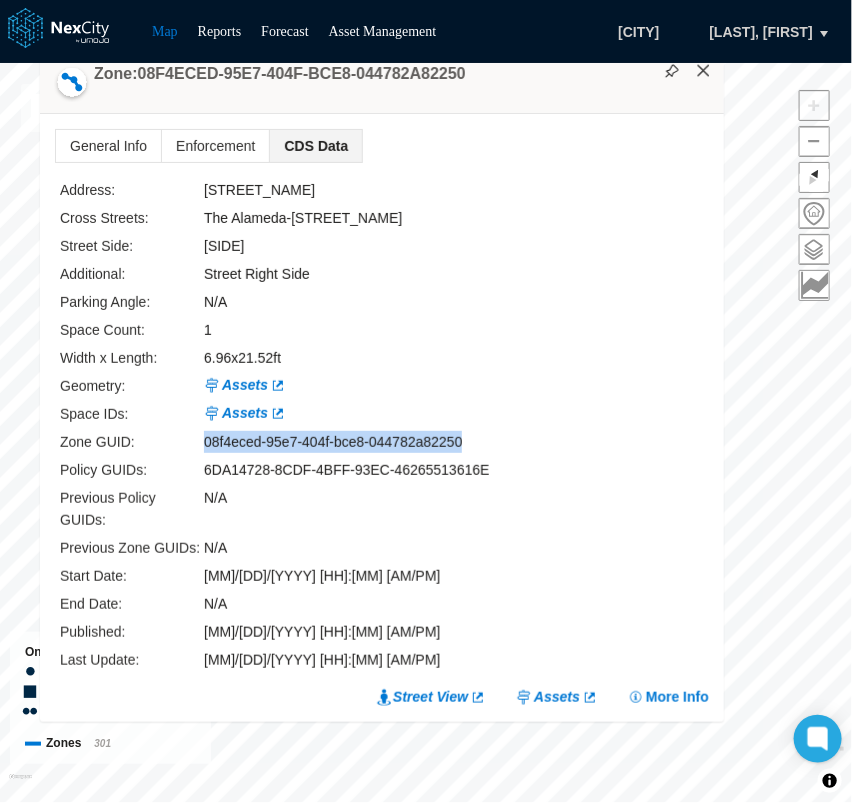 click on "×" at bounding box center [704, 71] 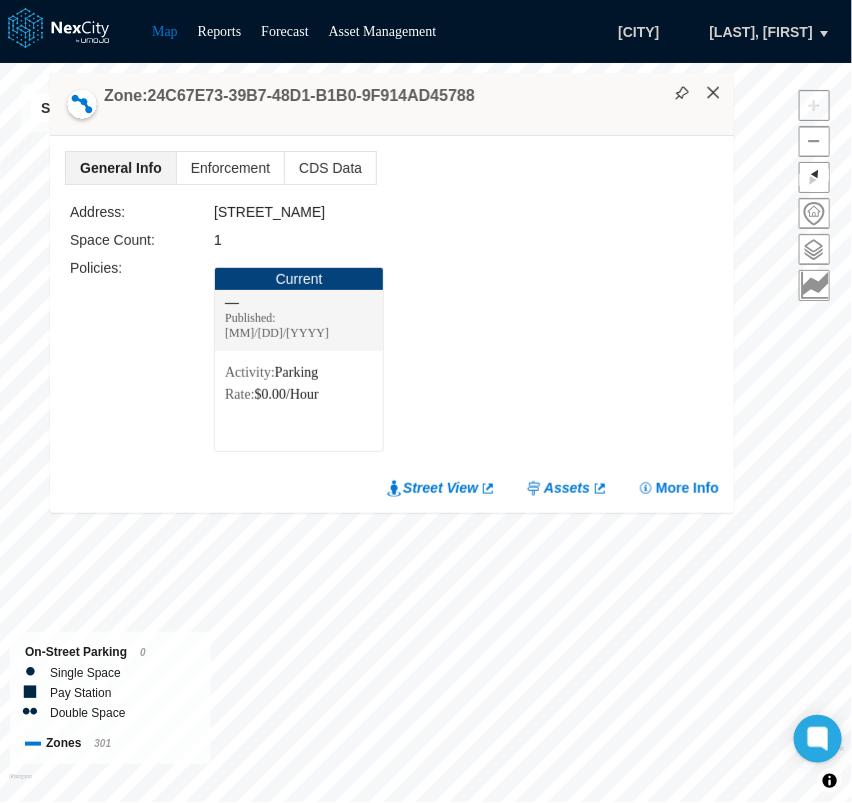click on "×" at bounding box center [714, 93] 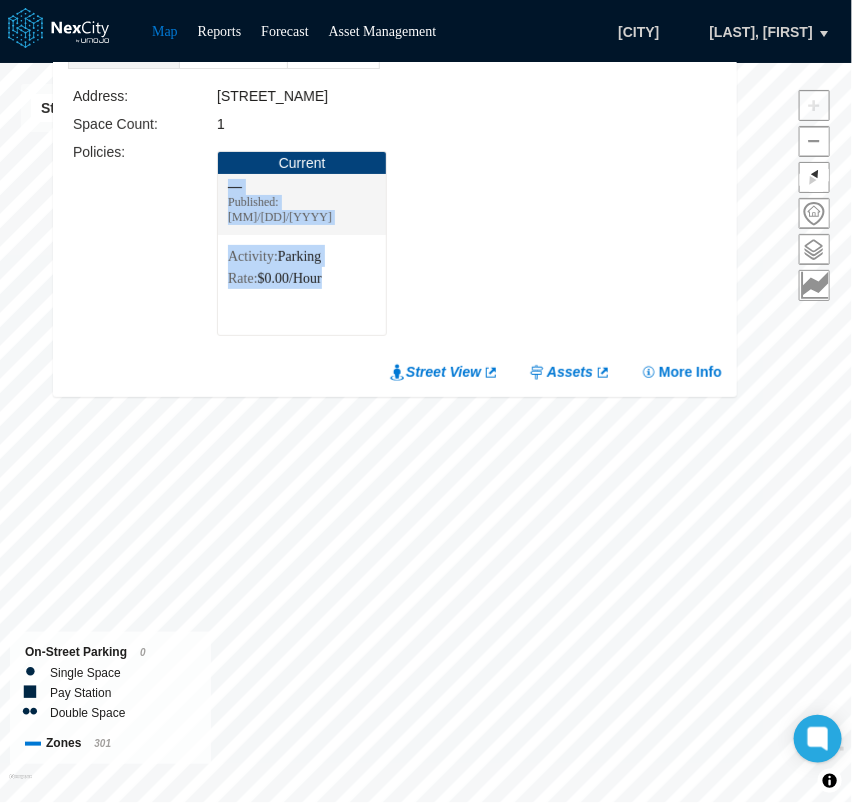 drag, startPoint x: 502, startPoint y: 181, endPoint x: 475, endPoint y: 250, distance: 74.094536 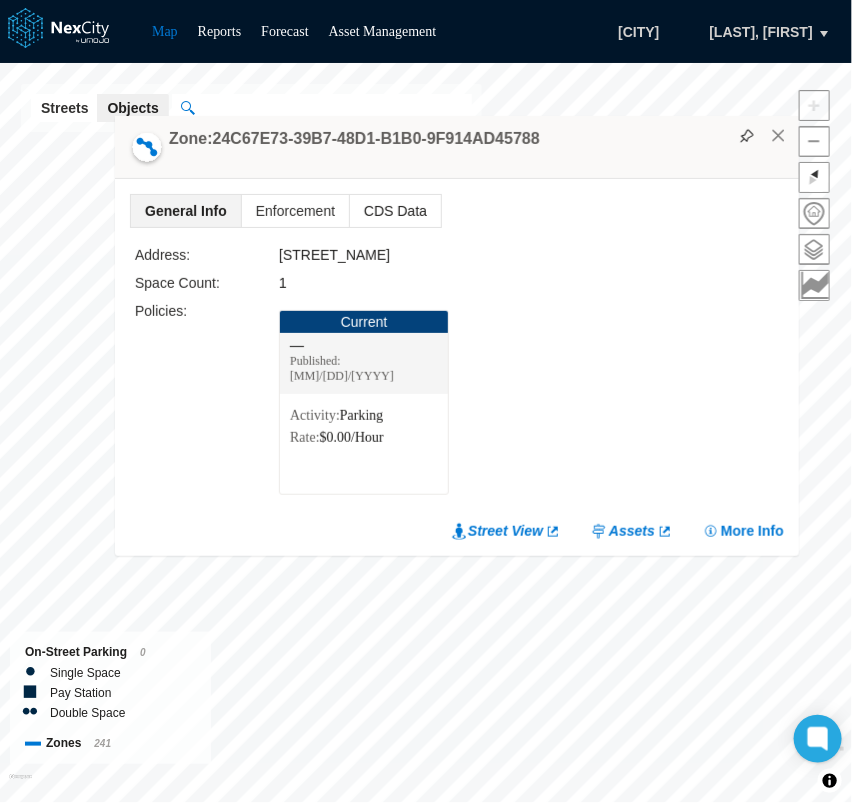 click on "CDS Data" at bounding box center (395, 211) 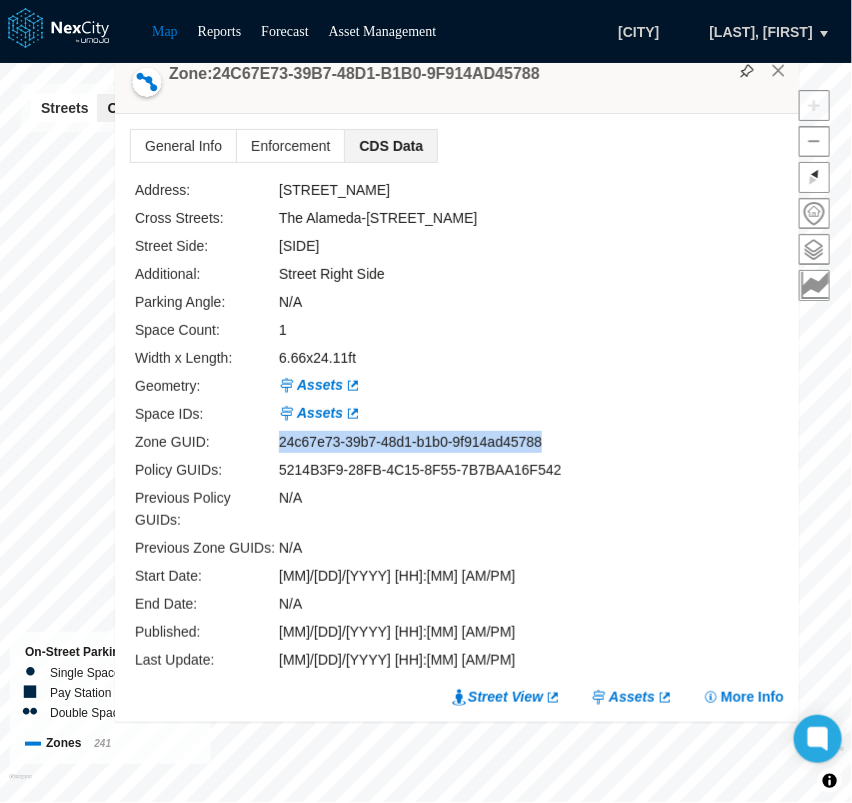 drag, startPoint x: 549, startPoint y: 461, endPoint x: 280, endPoint y: 451, distance: 269.18582 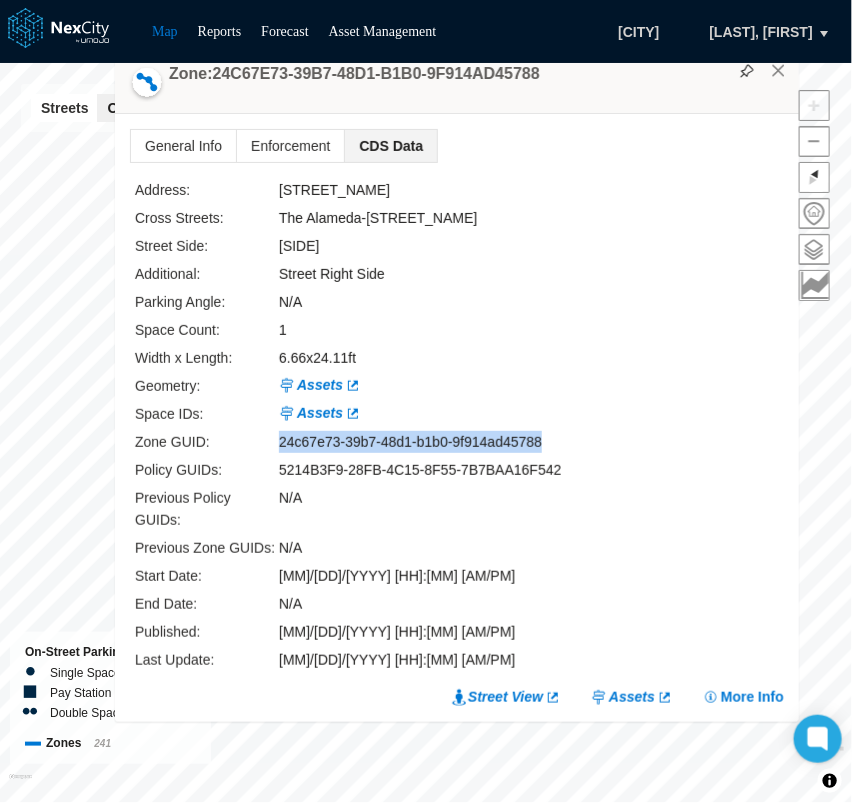 click on "Zone: [GUID]" at bounding box center [457, 82] 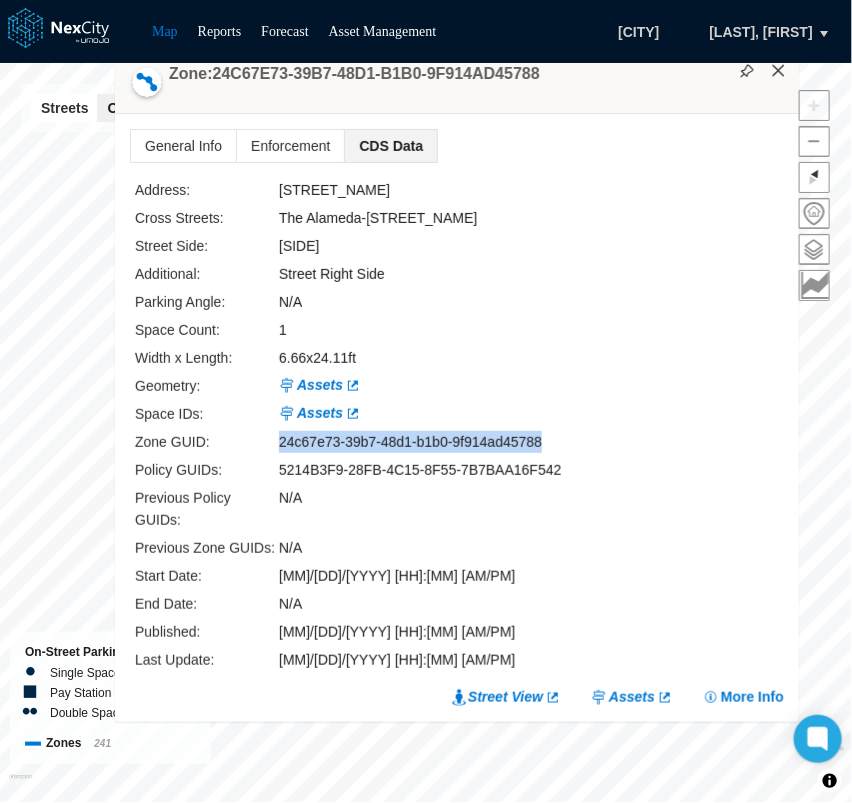 click on "×" at bounding box center (779, 71) 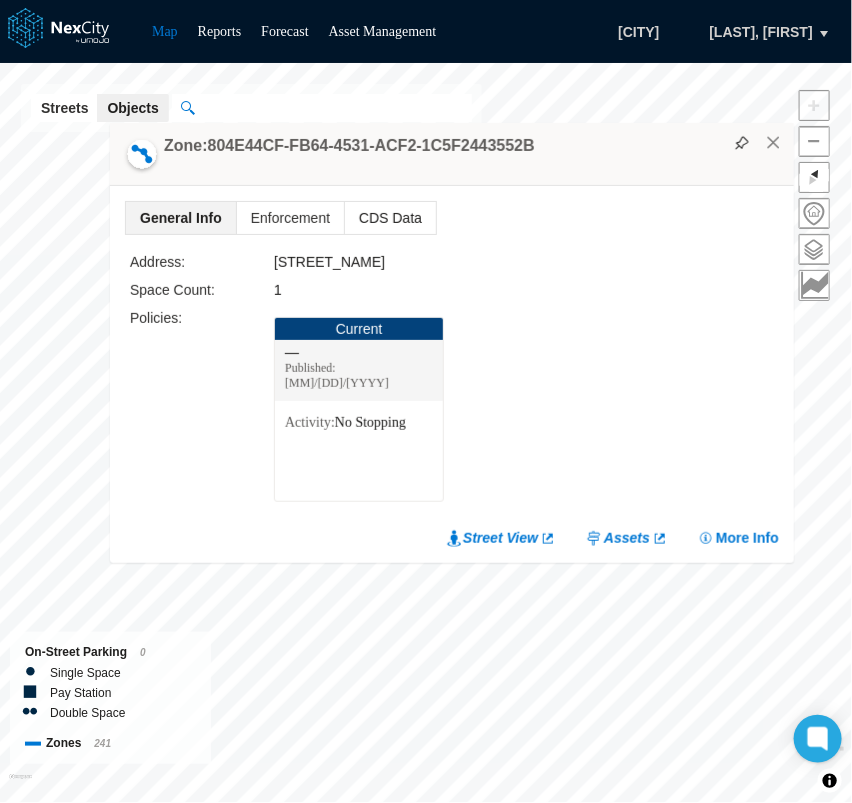 click on "CDS Data" at bounding box center [390, 218] 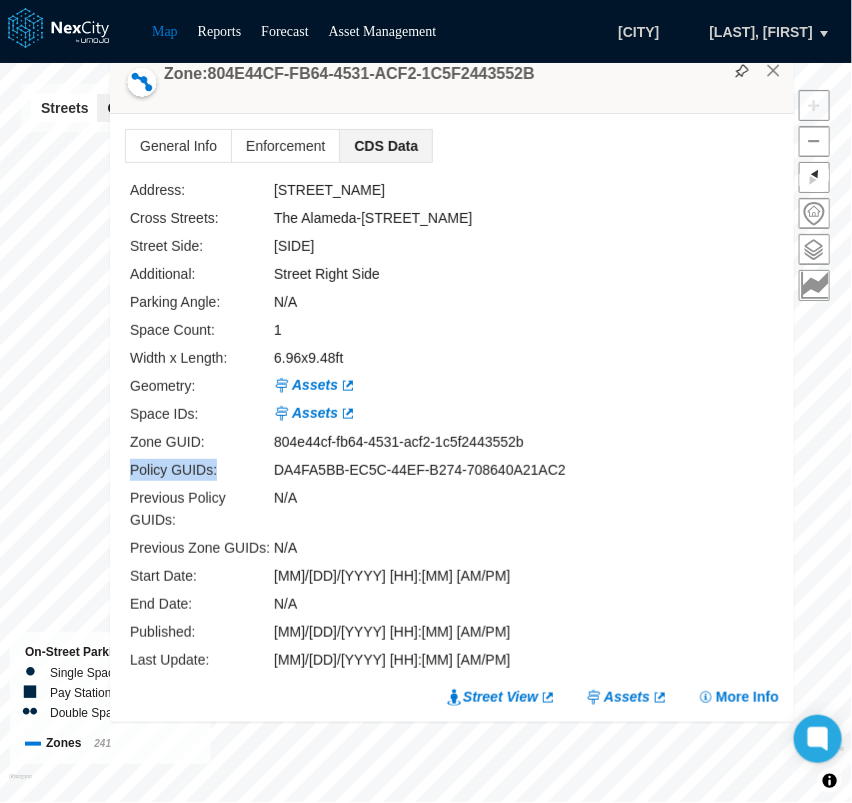 drag, startPoint x: 528, startPoint y: 459, endPoint x: 270, endPoint y: 474, distance: 258.43567 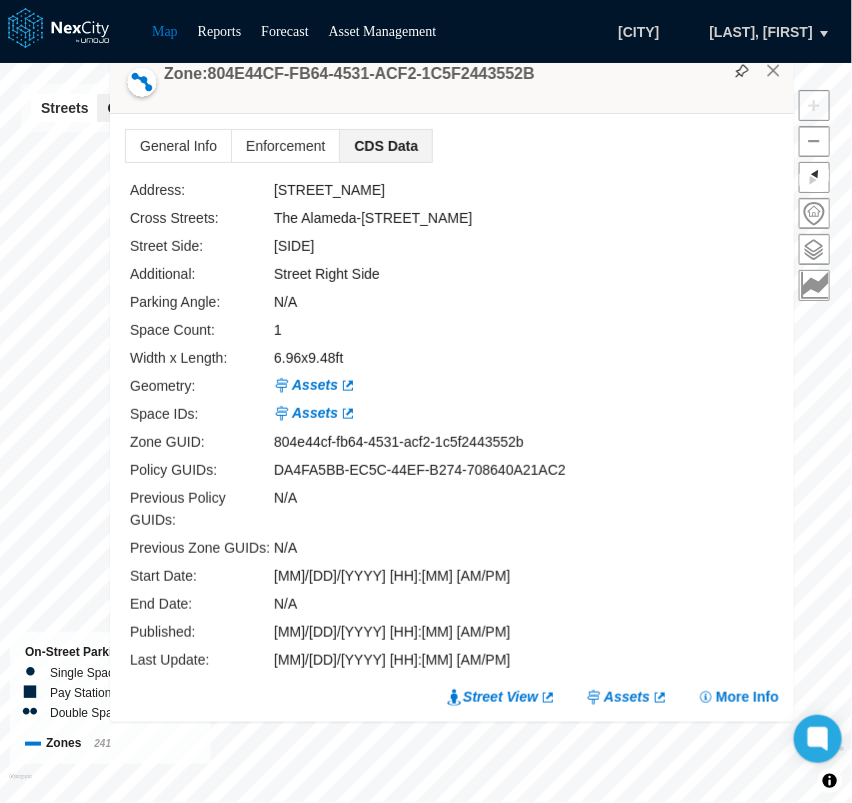 drag, startPoint x: 532, startPoint y: 481, endPoint x: 538, endPoint y: 464, distance: 18.027756 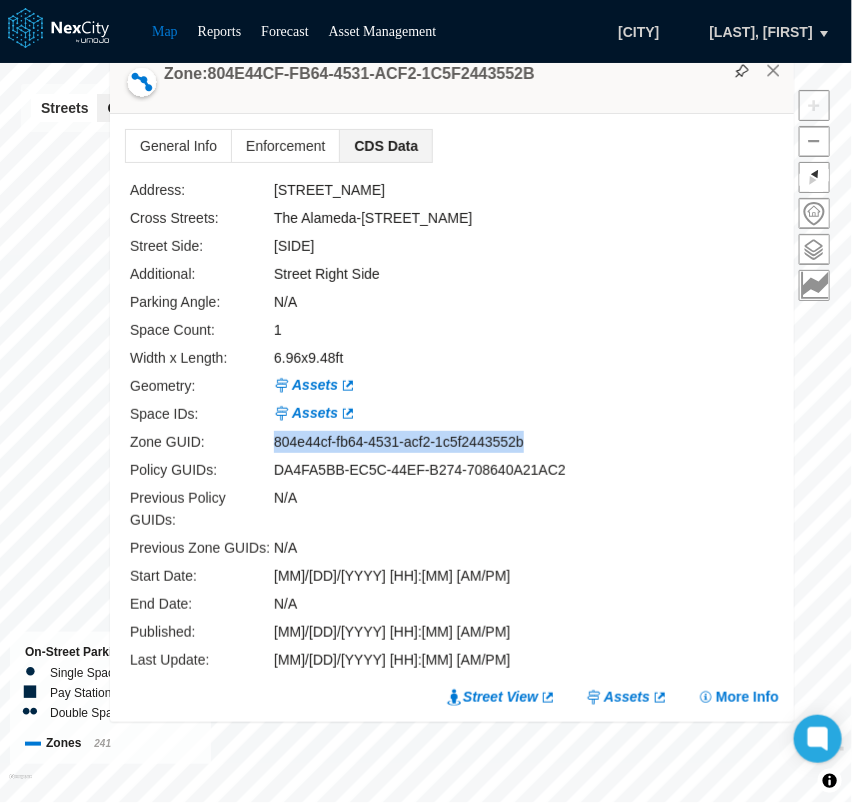 drag, startPoint x: 539, startPoint y: 462, endPoint x: 274, endPoint y: 468, distance: 265.0679 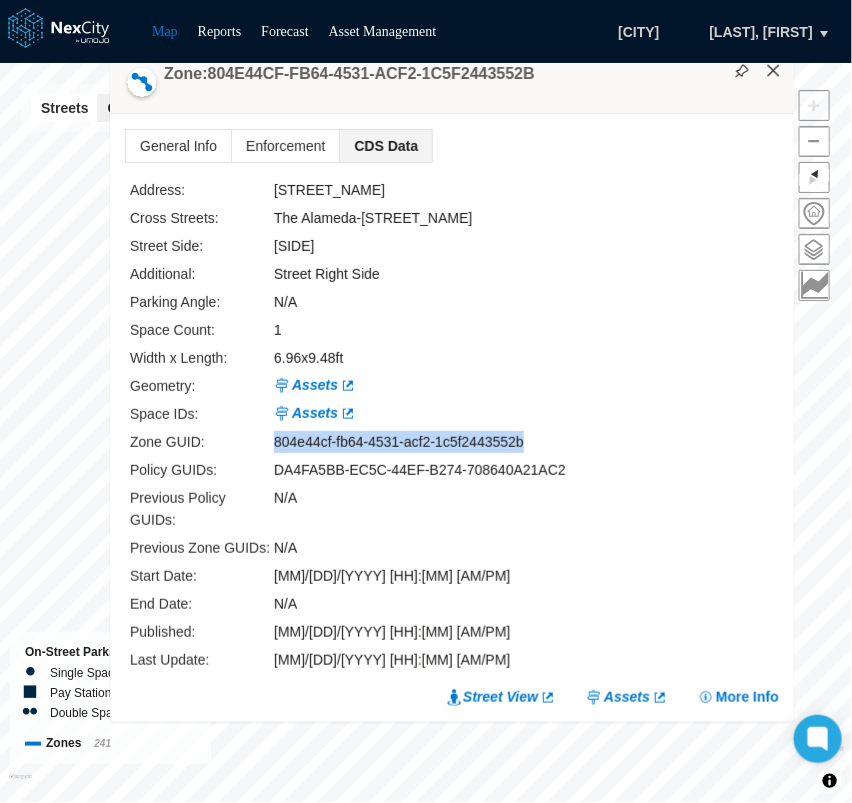 click on "×" at bounding box center [774, 71] 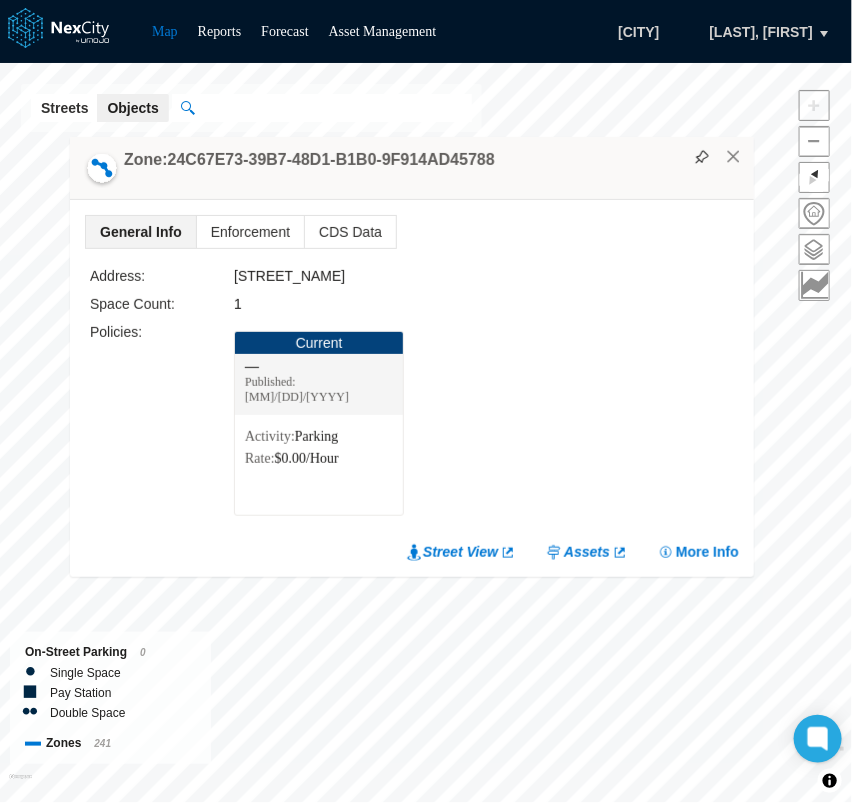 click on "Zone: [GUID]" at bounding box center (412, 168) 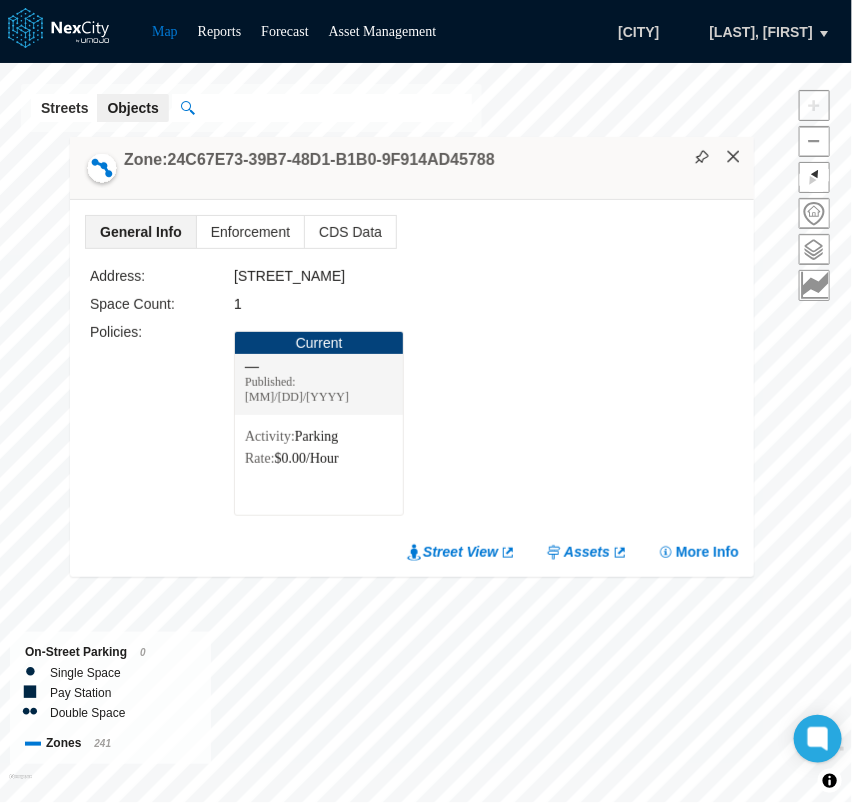 click on "×" at bounding box center (734, 157) 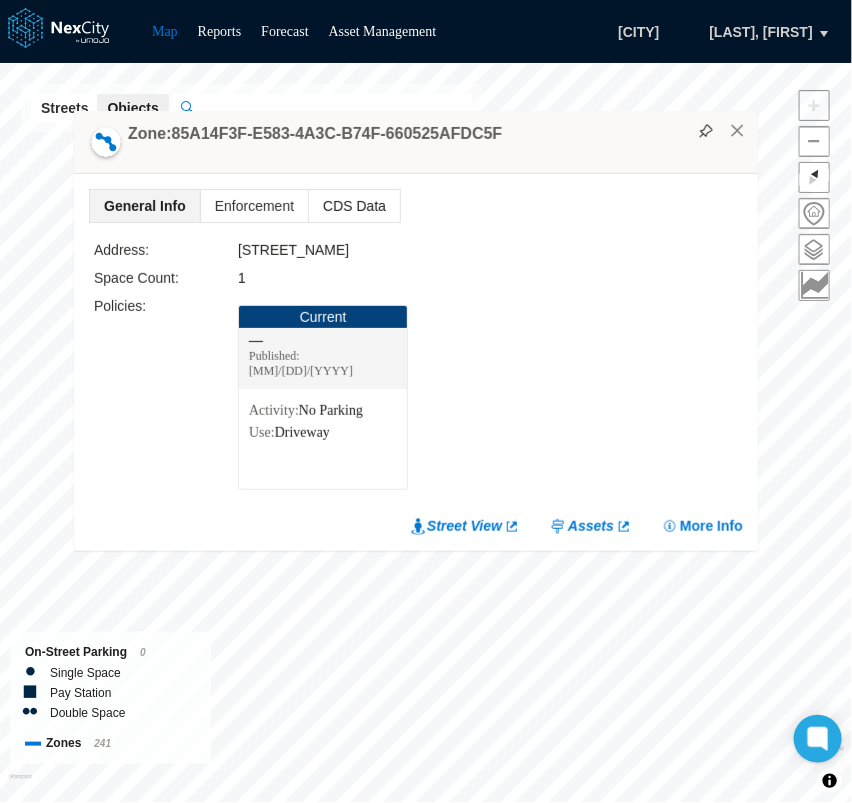 click on "CDS Data" at bounding box center [354, 206] 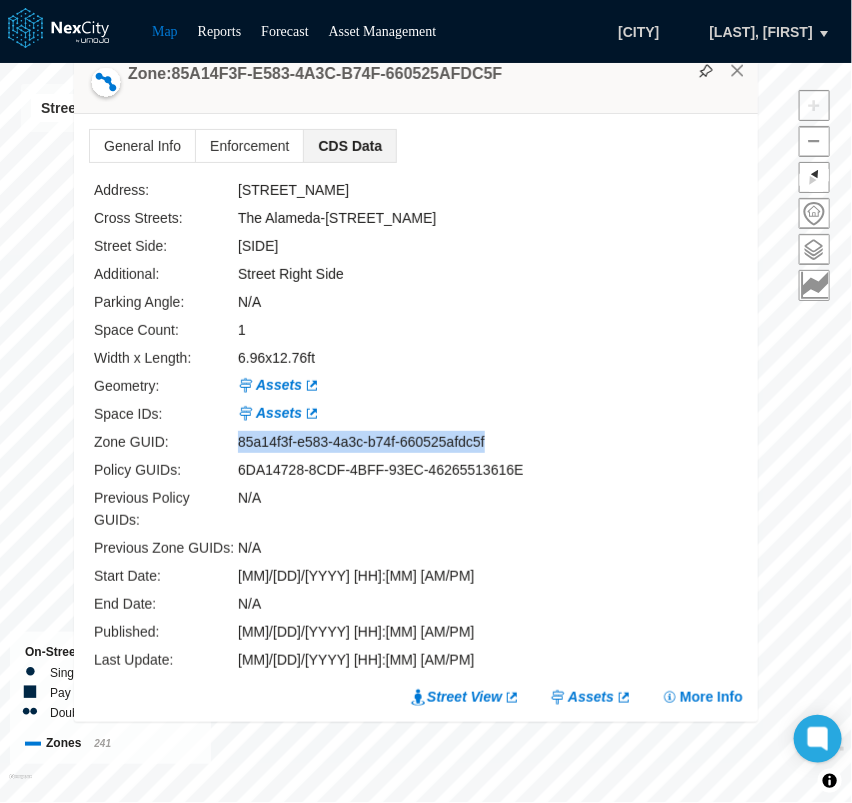 drag, startPoint x: 507, startPoint y: 469, endPoint x: 240, endPoint y: 456, distance: 267.31628 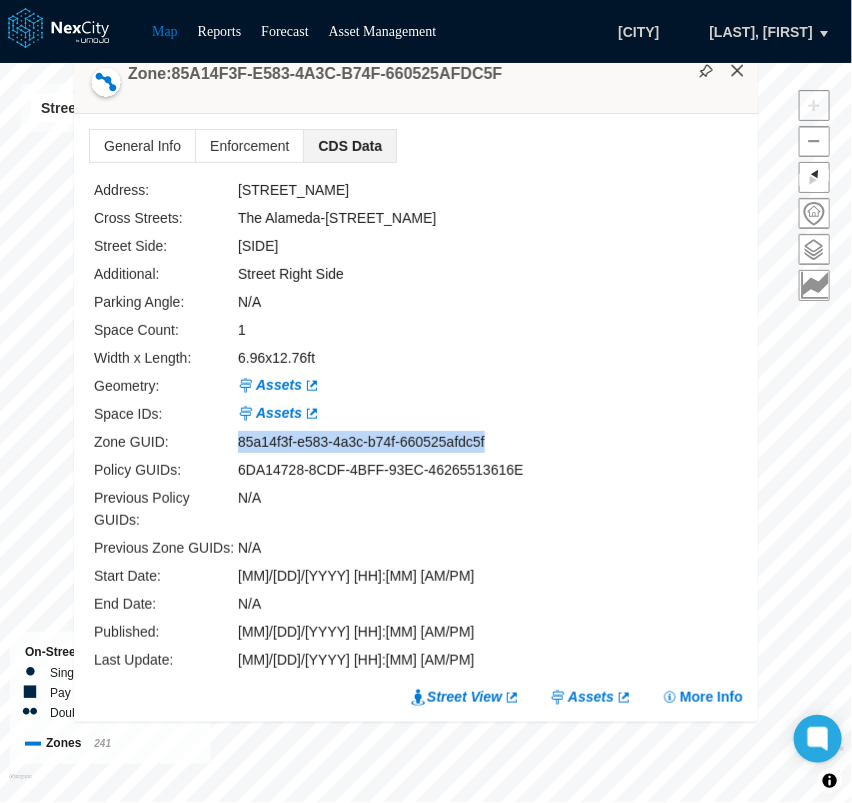 click on "×" at bounding box center [738, 71] 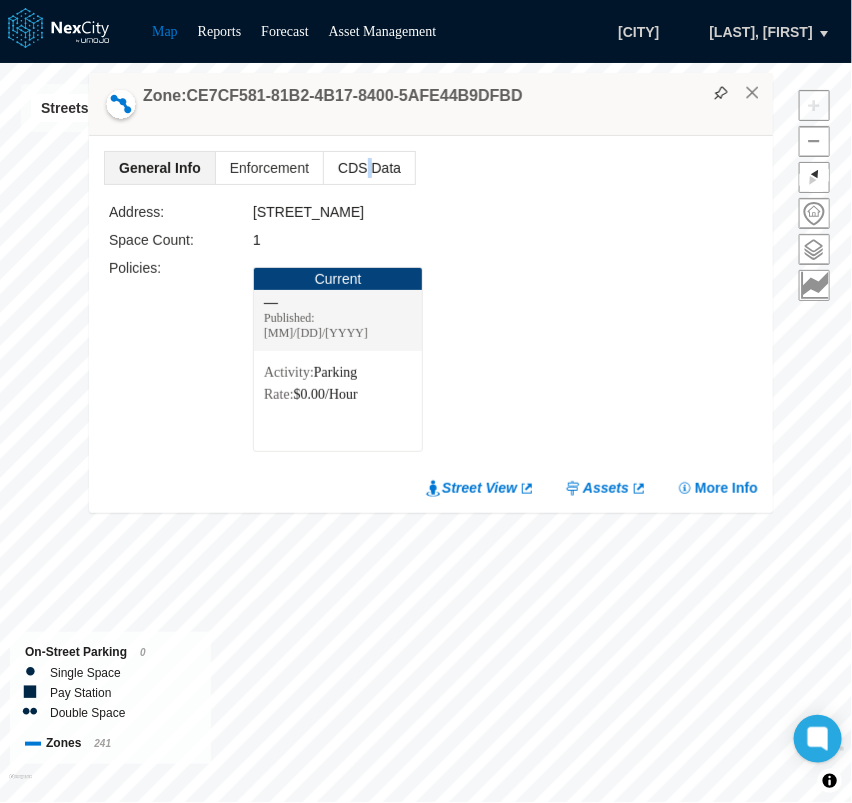 click on "CDS Data" at bounding box center (369, 168) 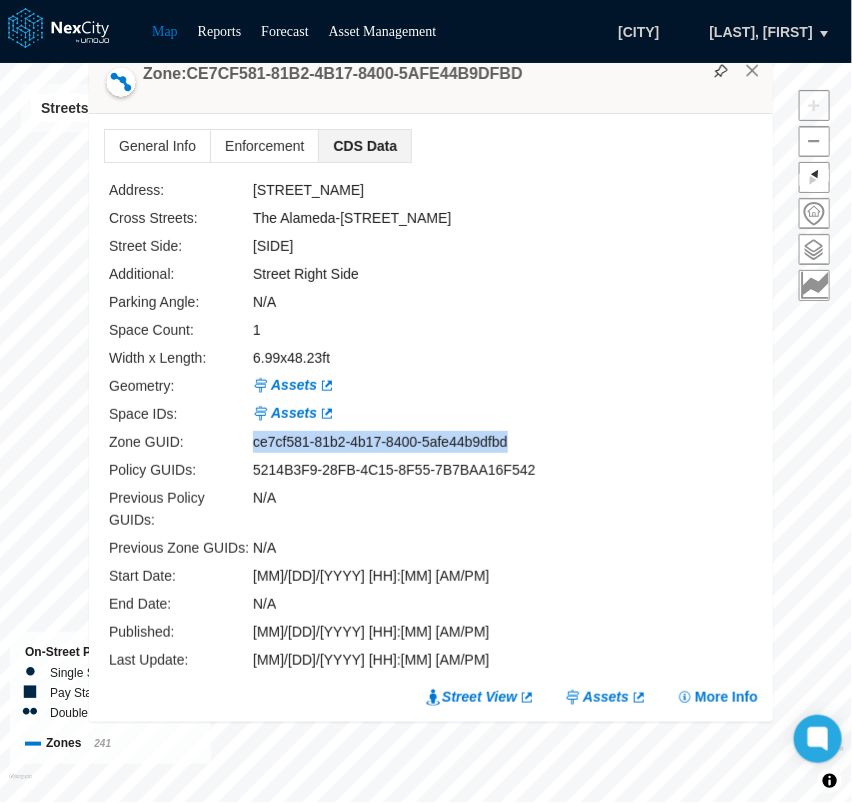 drag, startPoint x: 516, startPoint y: 465, endPoint x: 254, endPoint y: 455, distance: 262.19077 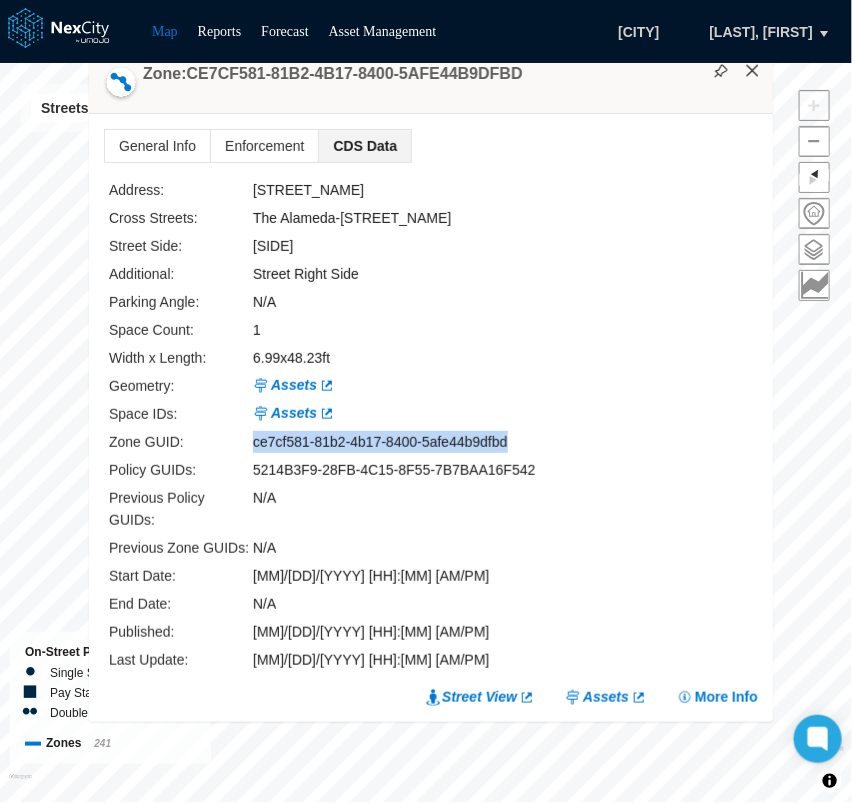 click on "×" at bounding box center [753, 71] 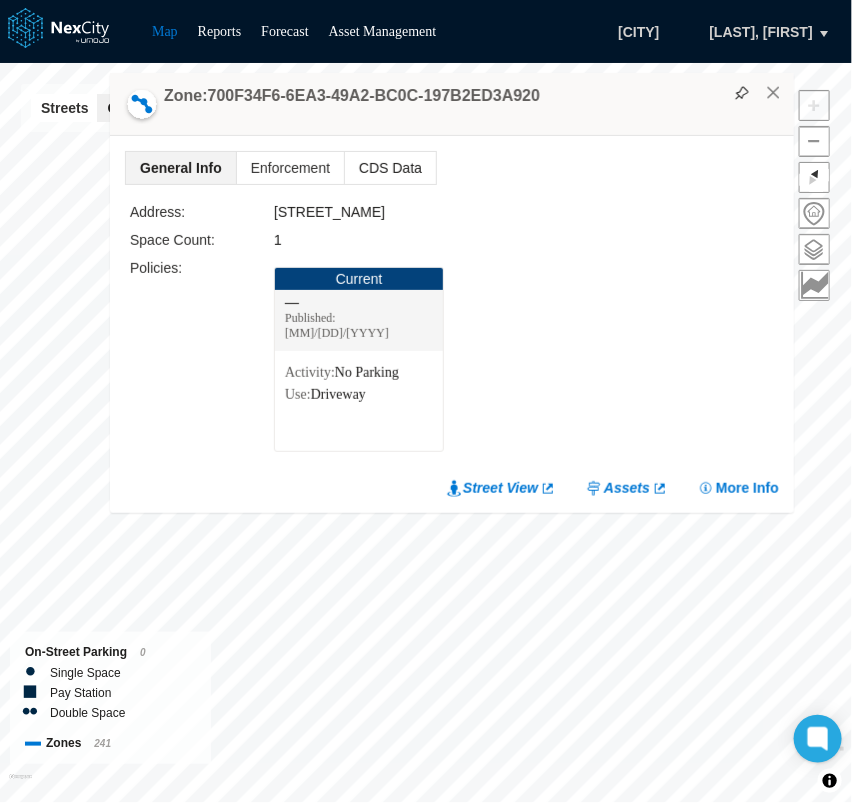 click on "CDS Data" at bounding box center [390, 168] 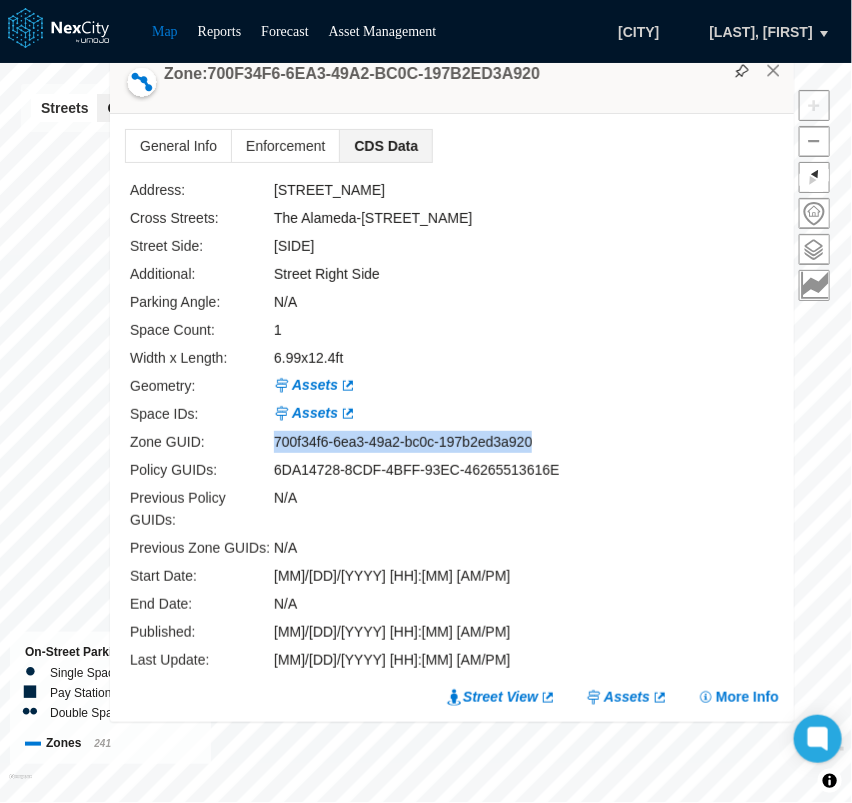 drag, startPoint x: 538, startPoint y: 458, endPoint x: 271, endPoint y: 453, distance: 267.0468 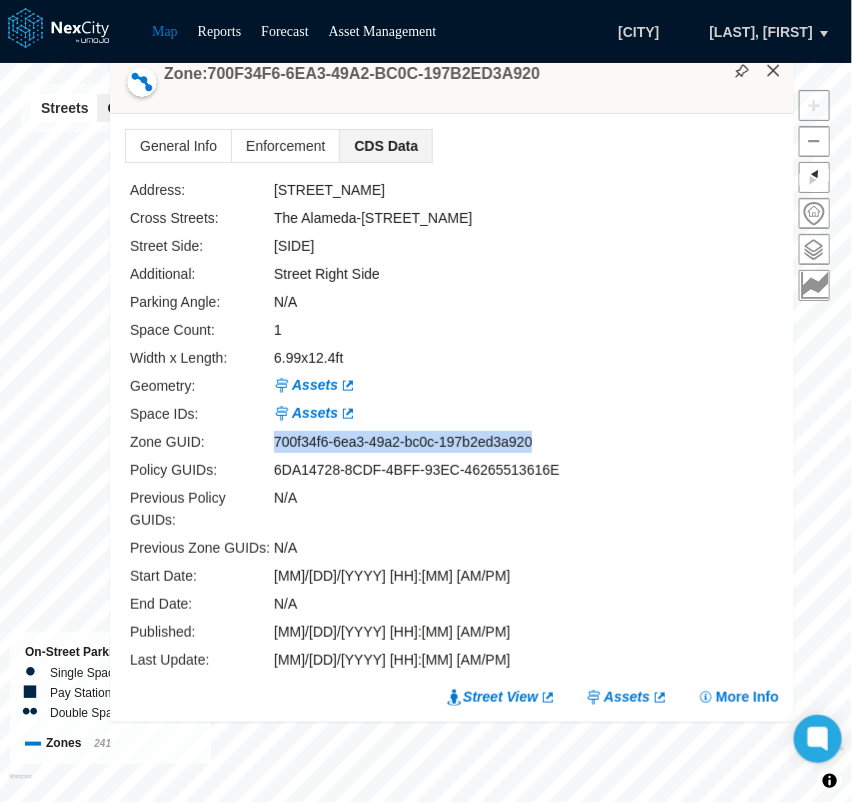 click on "×" at bounding box center [774, 71] 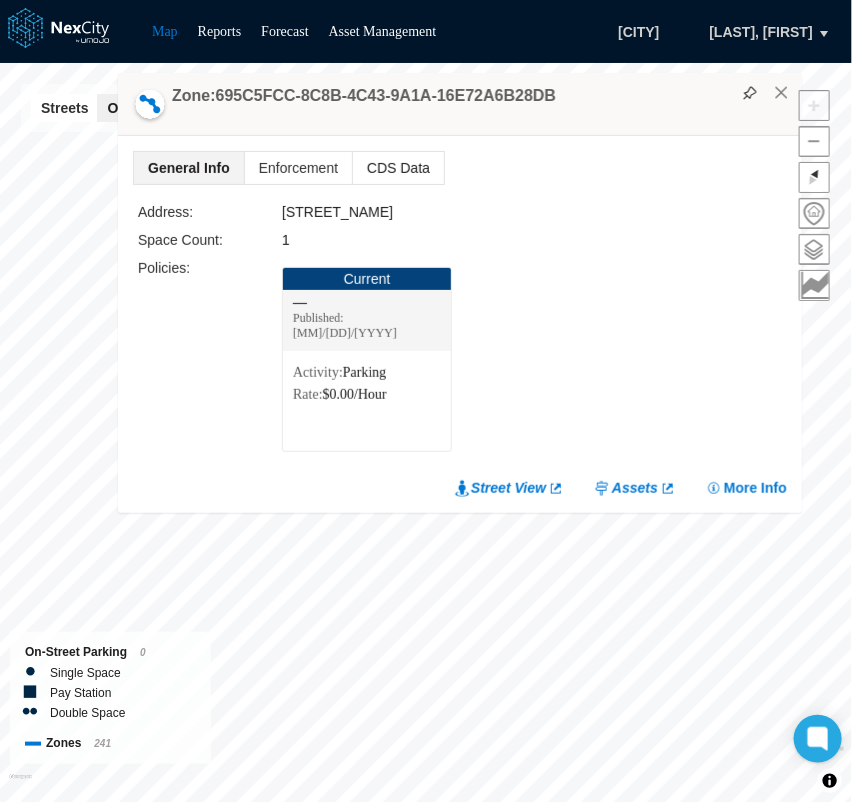 click on "CDS Data" at bounding box center (398, 168) 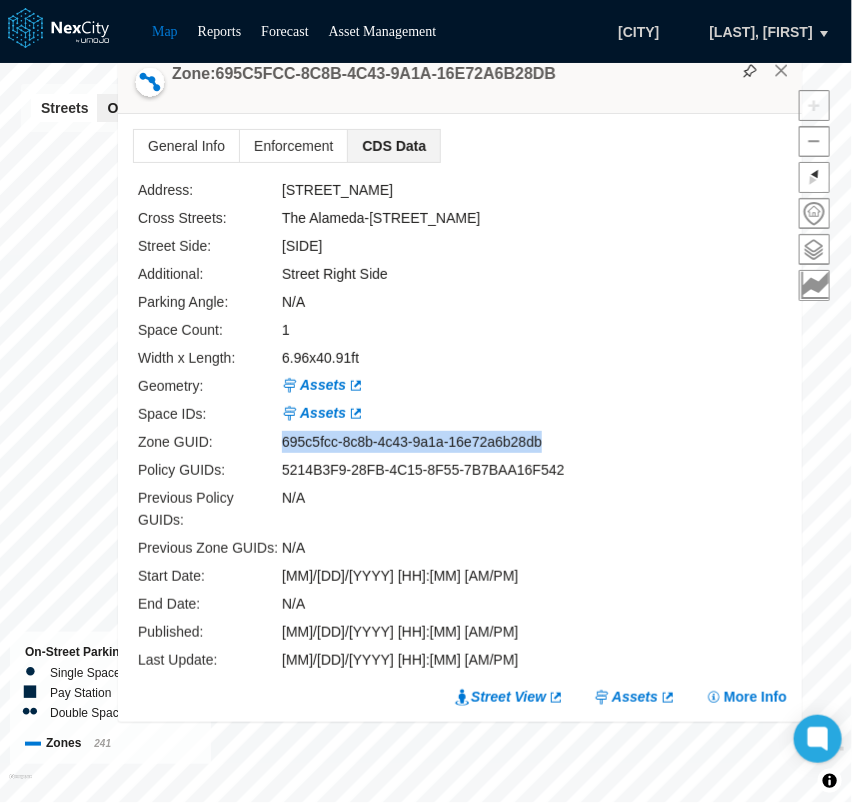 drag, startPoint x: 549, startPoint y: 471, endPoint x: 281, endPoint y: 461, distance: 268.1865 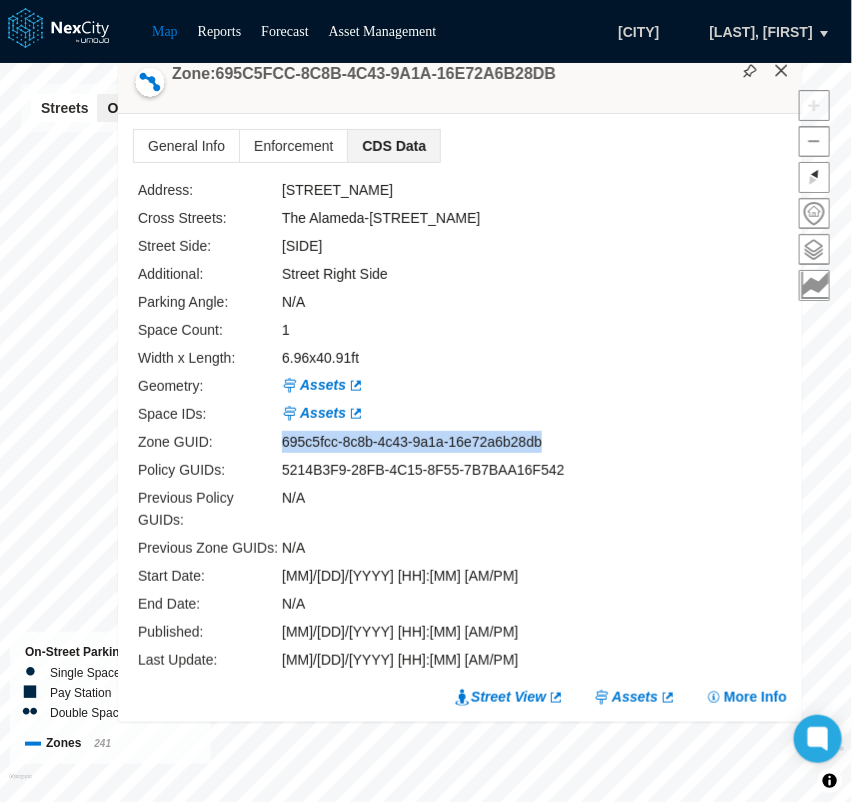 click on "×" at bounding box center (782, 71) 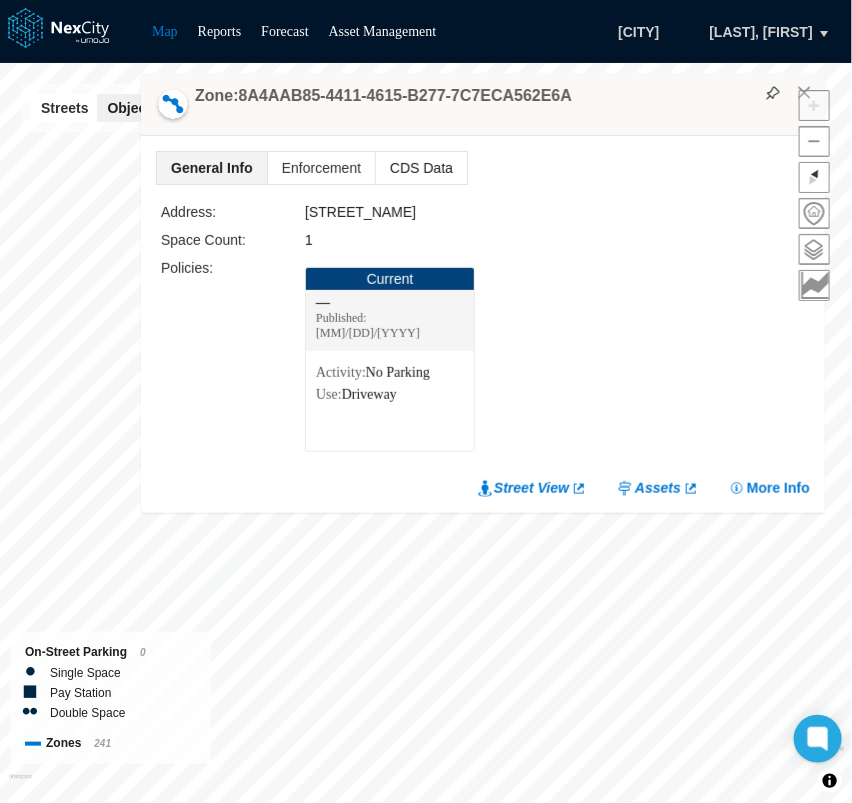 click on "CDS Data" at bounding box center [421, 168] 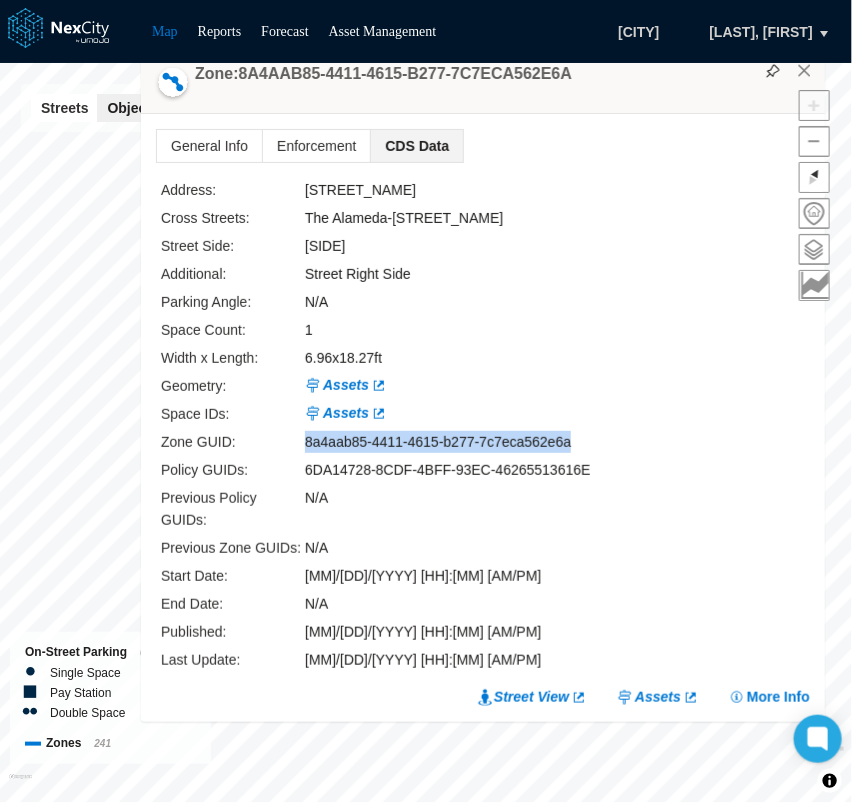 drag, startPoint x: 588, startPoint y: 458, endPoint x: 307, endPoint y: 465, distance: 281.0872 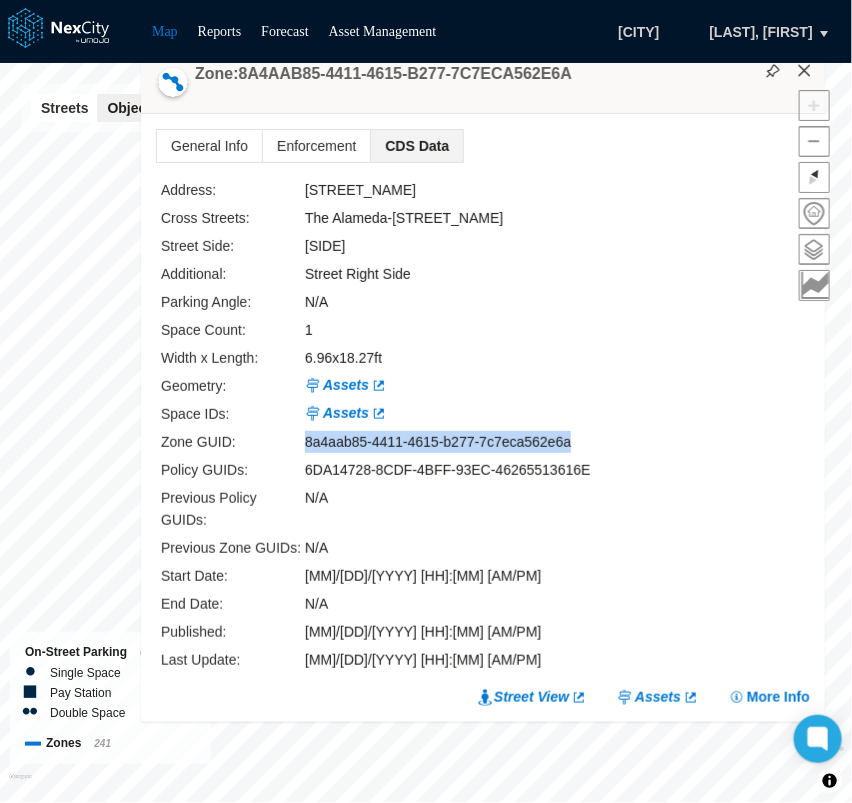 click on "×" at bounding box center [805, 71] 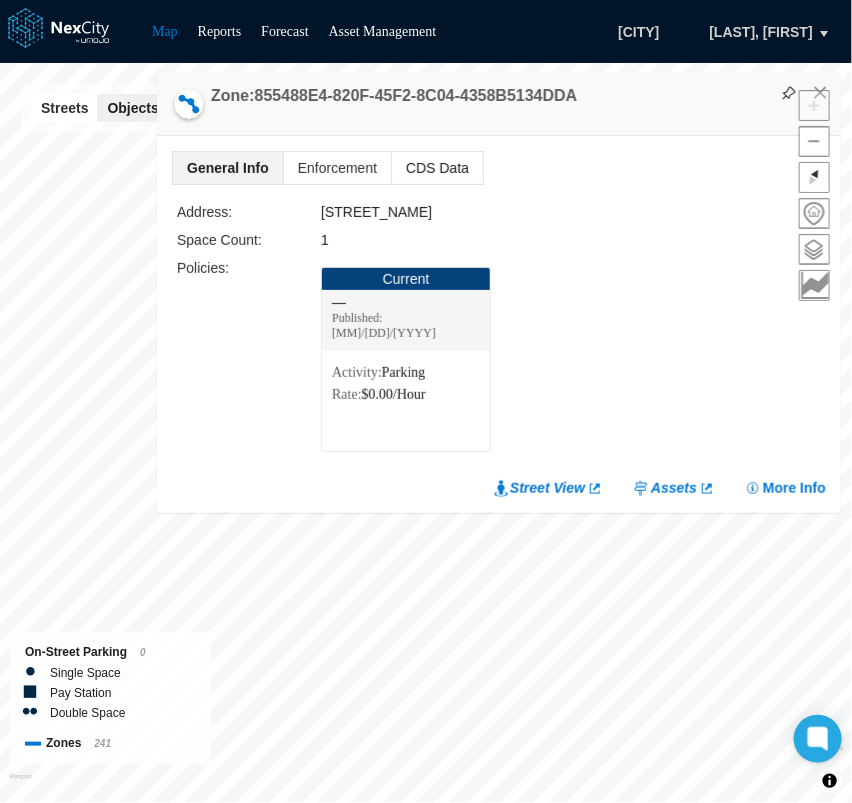 click on "CDS Data" at bounding box center [437, 168] 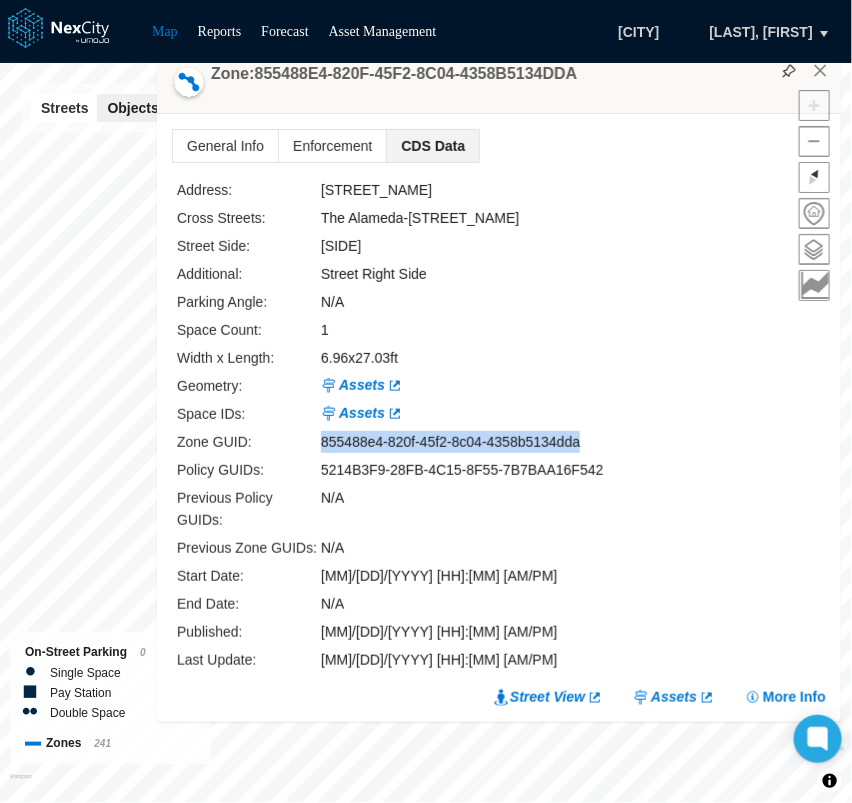drag, startPoint x: 590, startPoint y: 460, endPoint x: 309, endPoint y: 462, distance: 281.0071 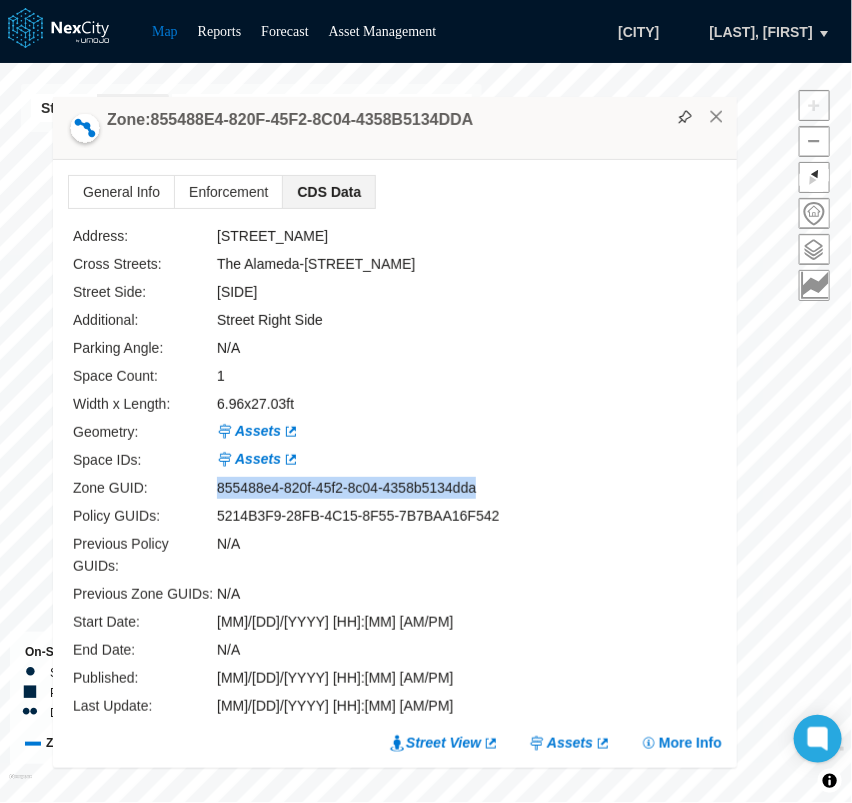 drag, startPoint x: 695, startPoint y: 107, endPoint x: 585, endPoint y: 153, distance: 119.230865 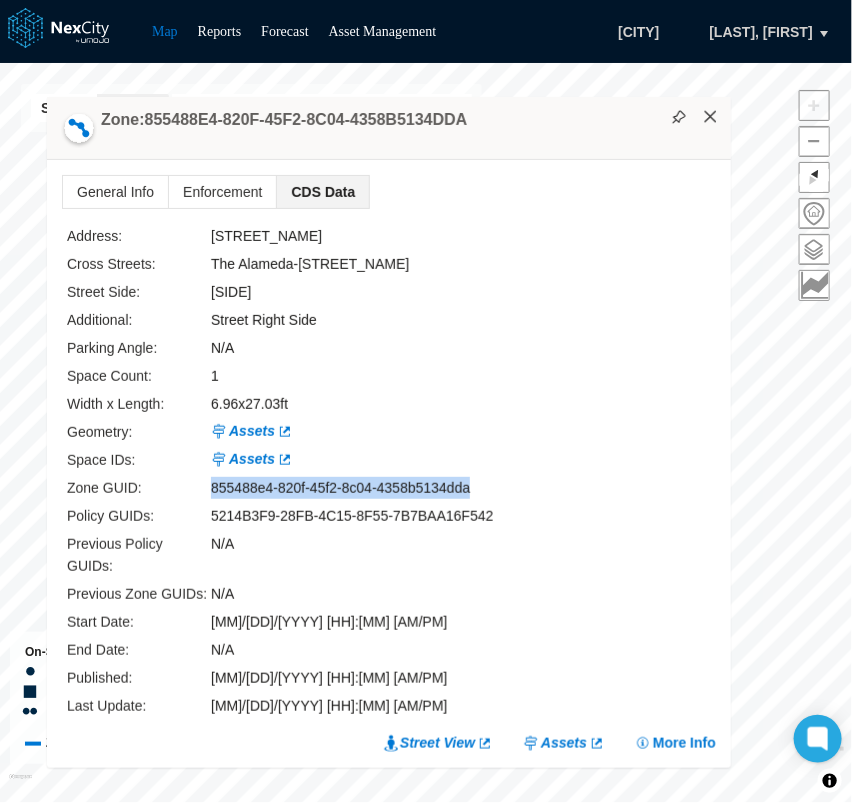 click on "×" at bounding box center (711, 117) 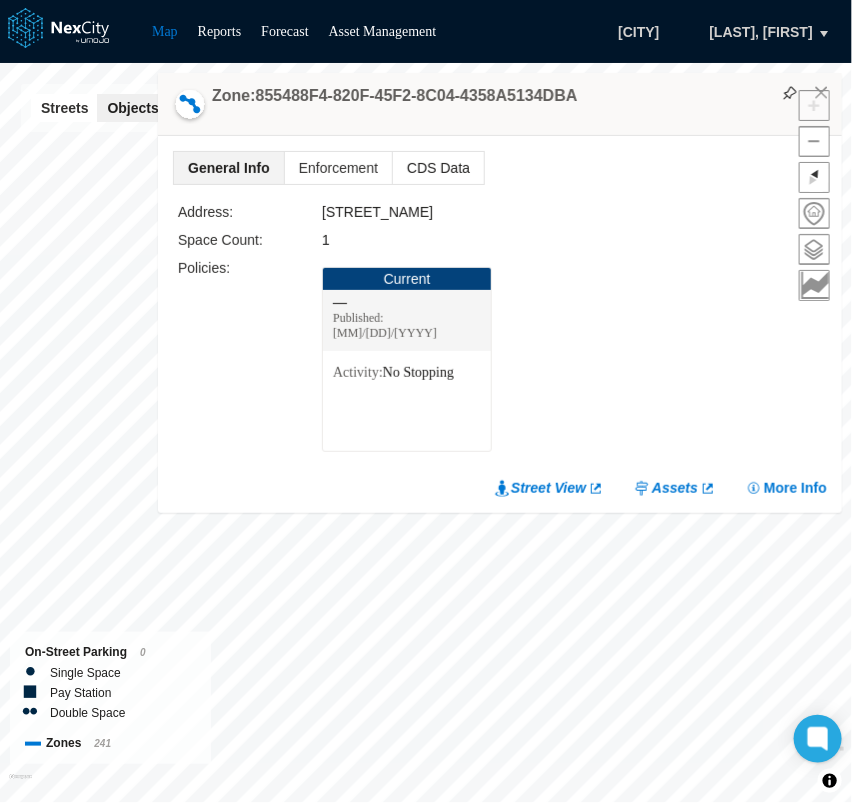 click on "CDS Data" at bounding box center (439, 168) 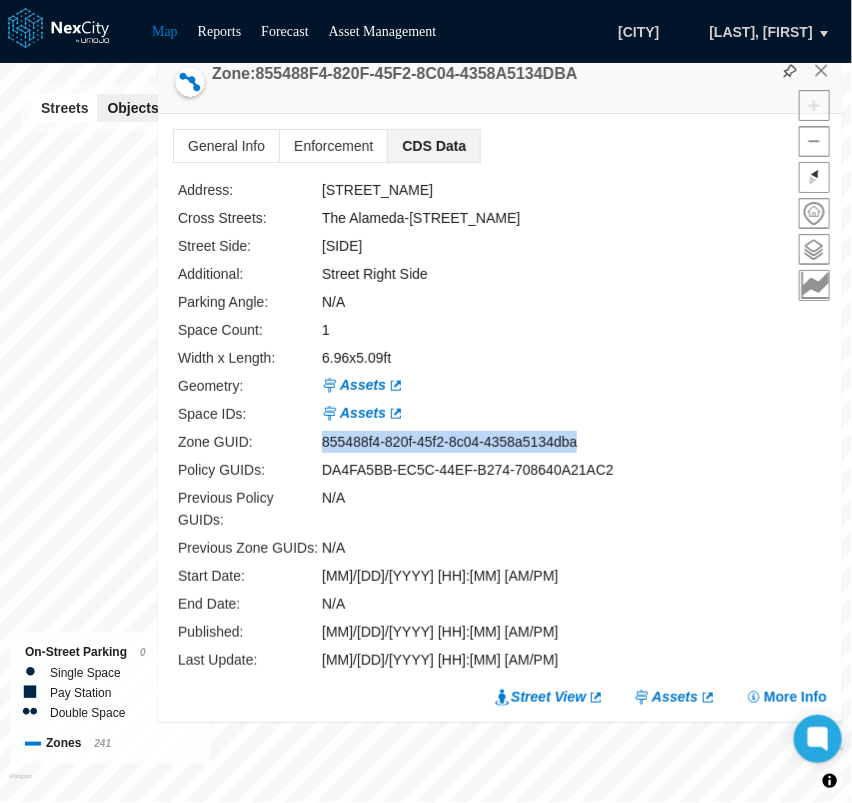 drag, startPoint x: 590, startPoint y: 464, endPoint x: 320, endPoint y: 458, distance: 270.06665 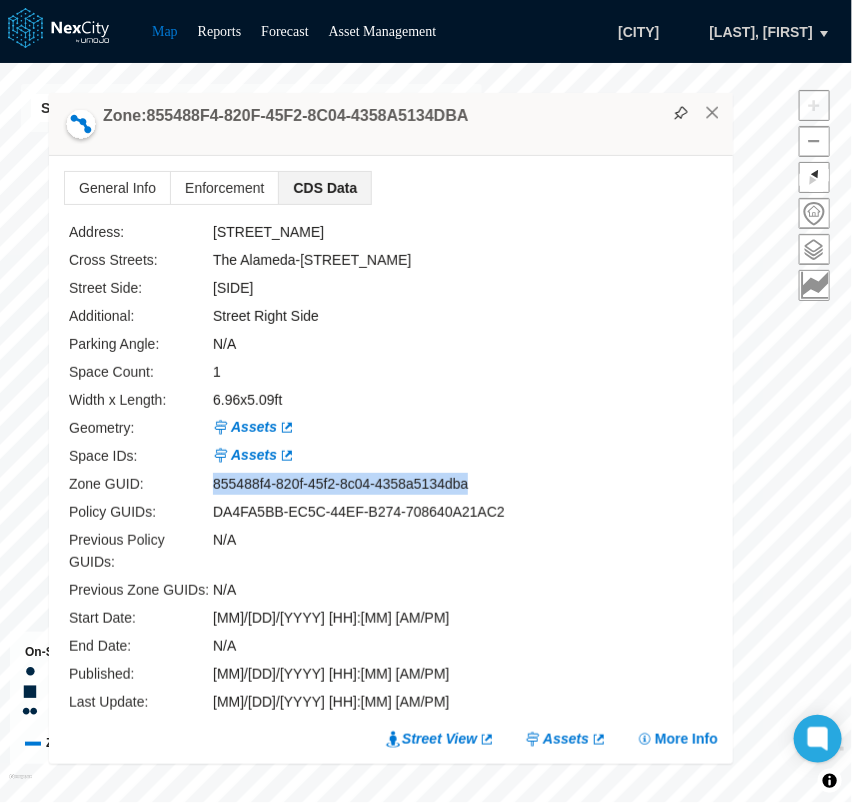 drag, startPoint x: 705, startPoint y: 114, endPoint x: 596, endPoint y: 156, distance: 116.81181 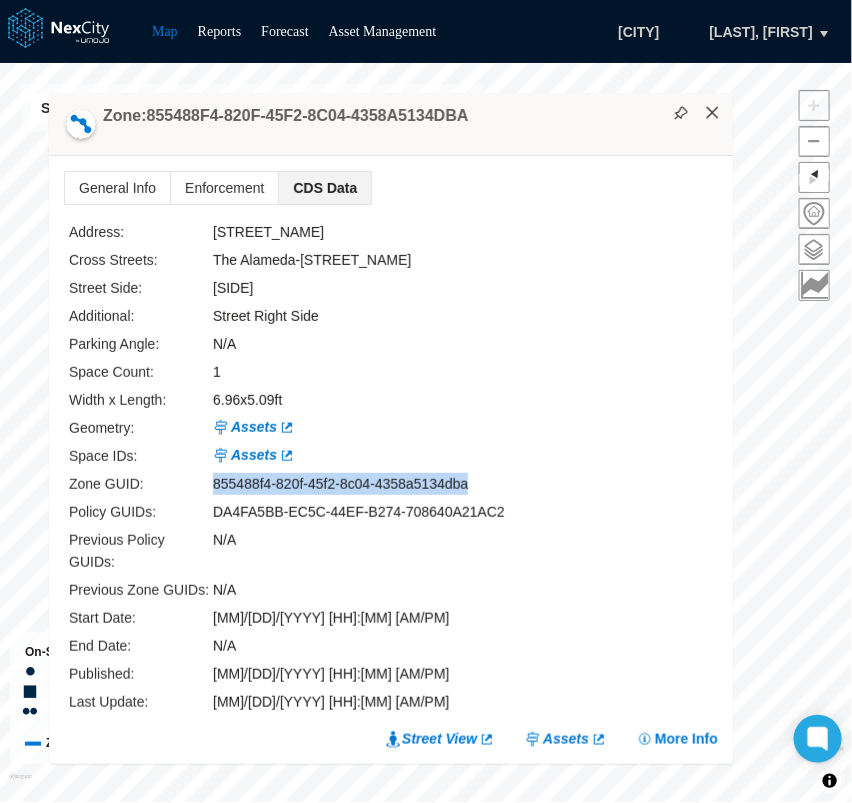 click on "×" at bounding box center (713, 113) 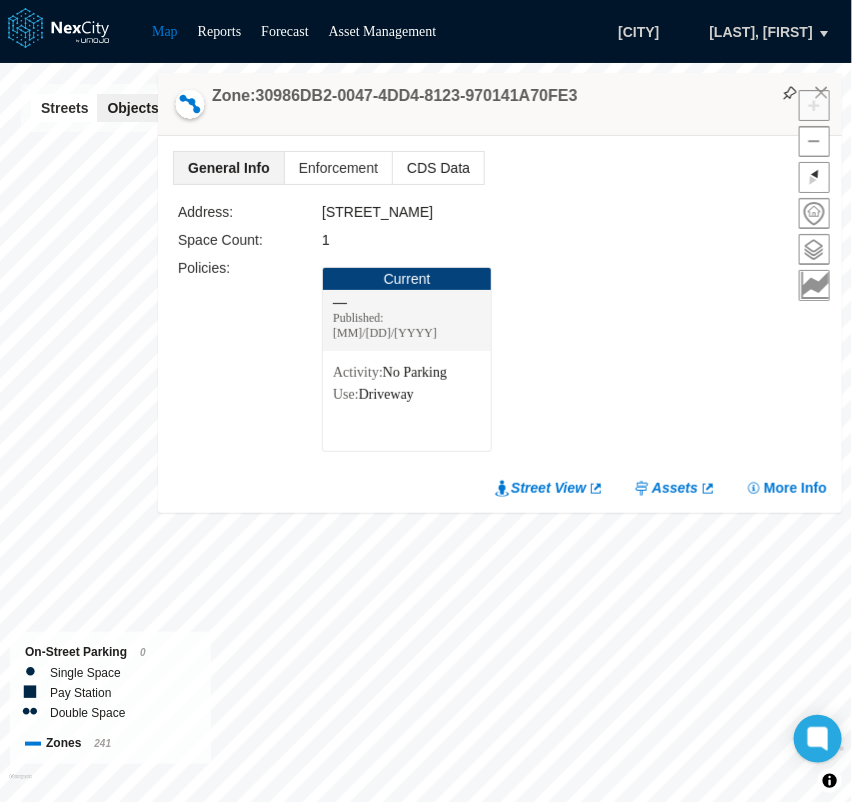 click on "CDS Data" at bounding box center [439, 168] 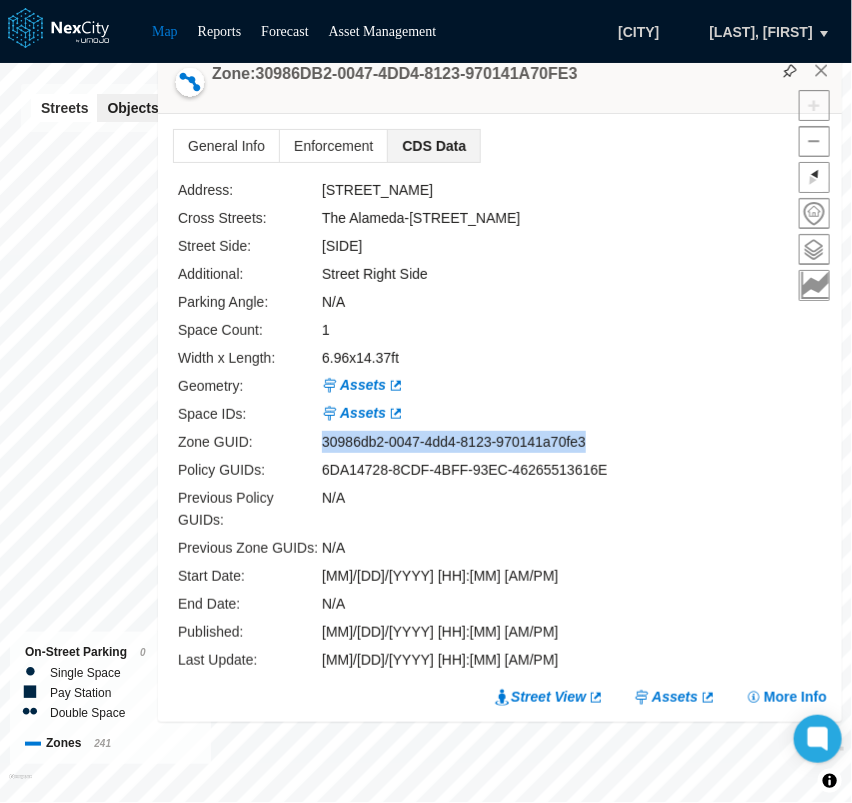 drag, startPoint x: 596, startPoint y: 468, endPoint x: 310, endPoint y: 452, distance: 286.4472 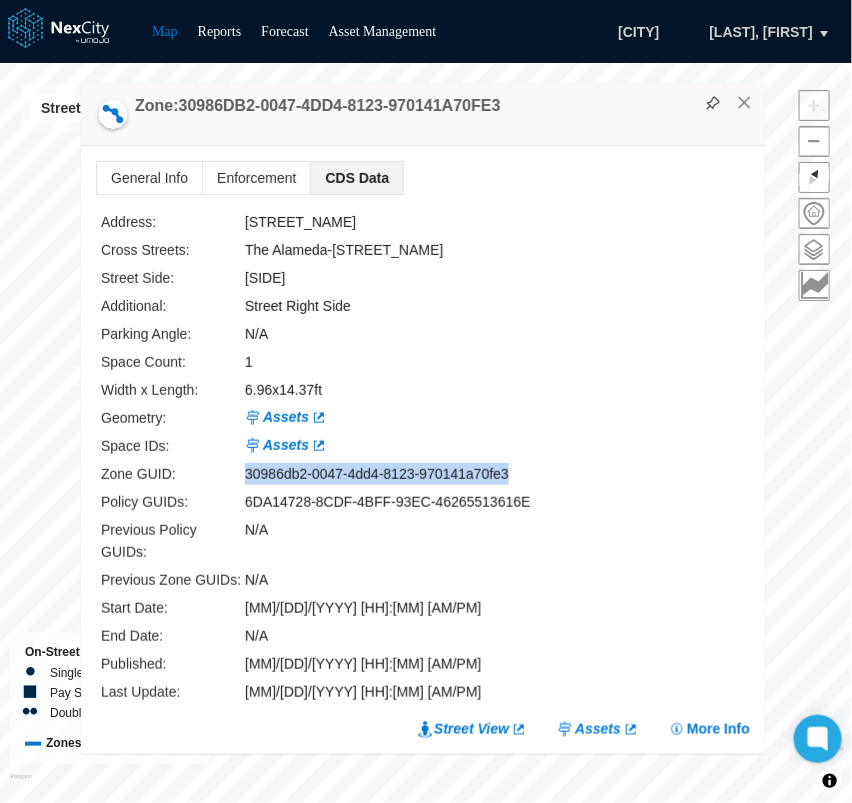 drag, startPoint x: 641, startPoint y: 96, endPoint x: 504, endPoint y: 155, distance: 149.16434 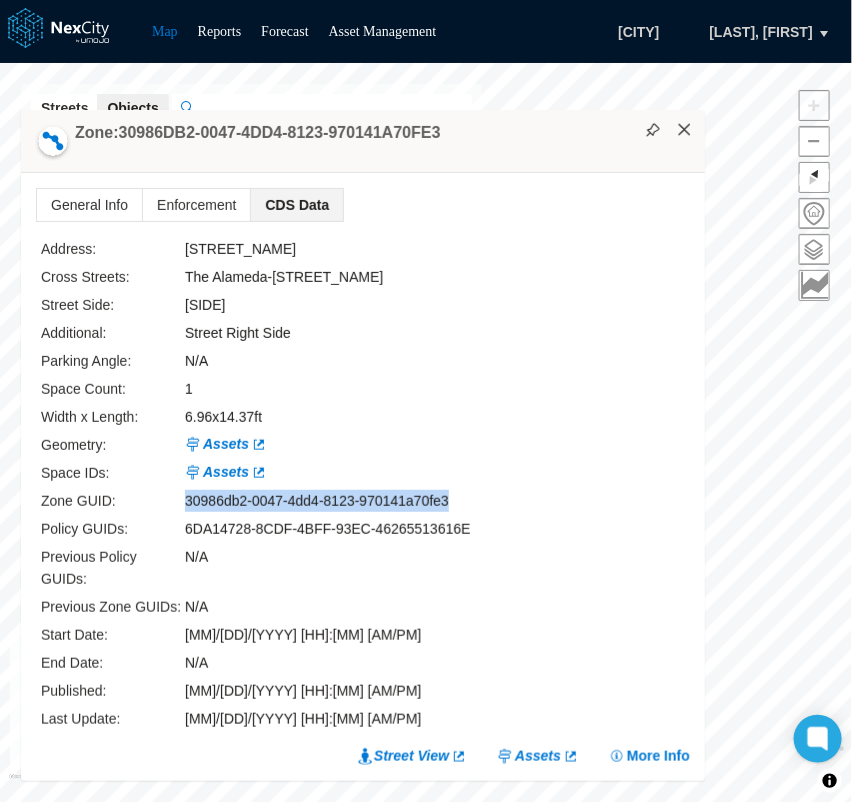 click on "×" at bounding box center [685, 130] 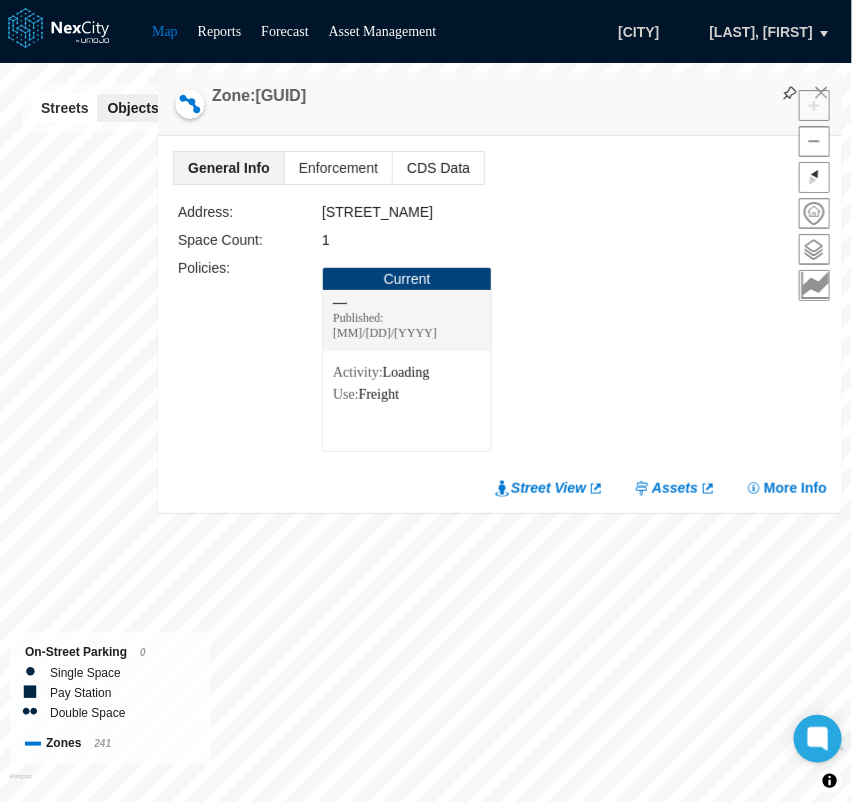 click on "CDS Data" at bounding box center (439, 168) 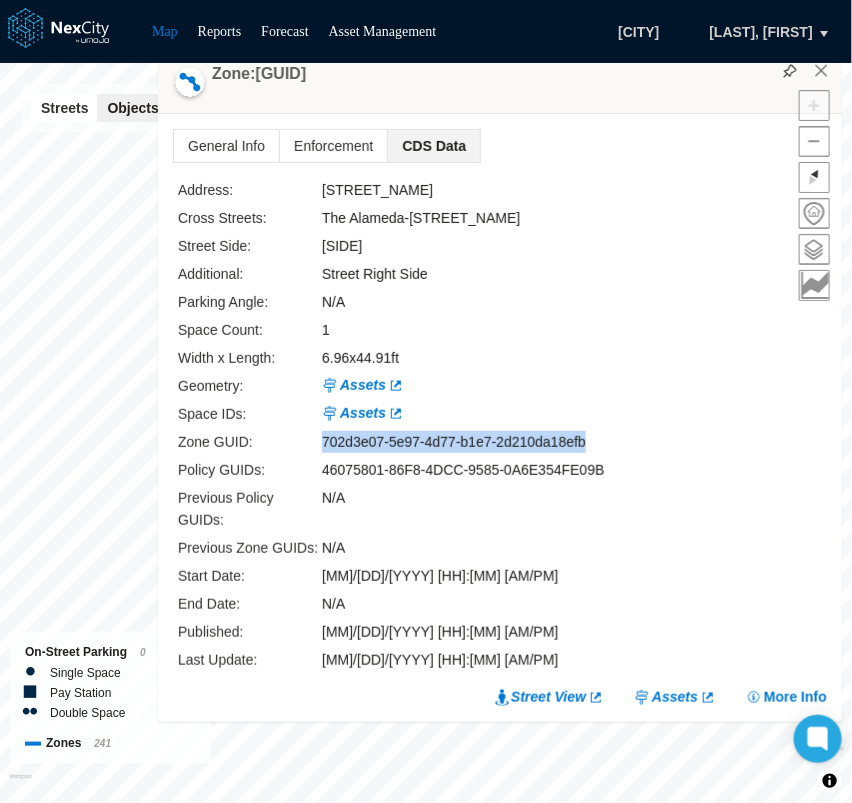 drag, startPoint x: 602, startPoint y: 470, endPoint x: 320, endPoint y: 458, distance: 282.25522 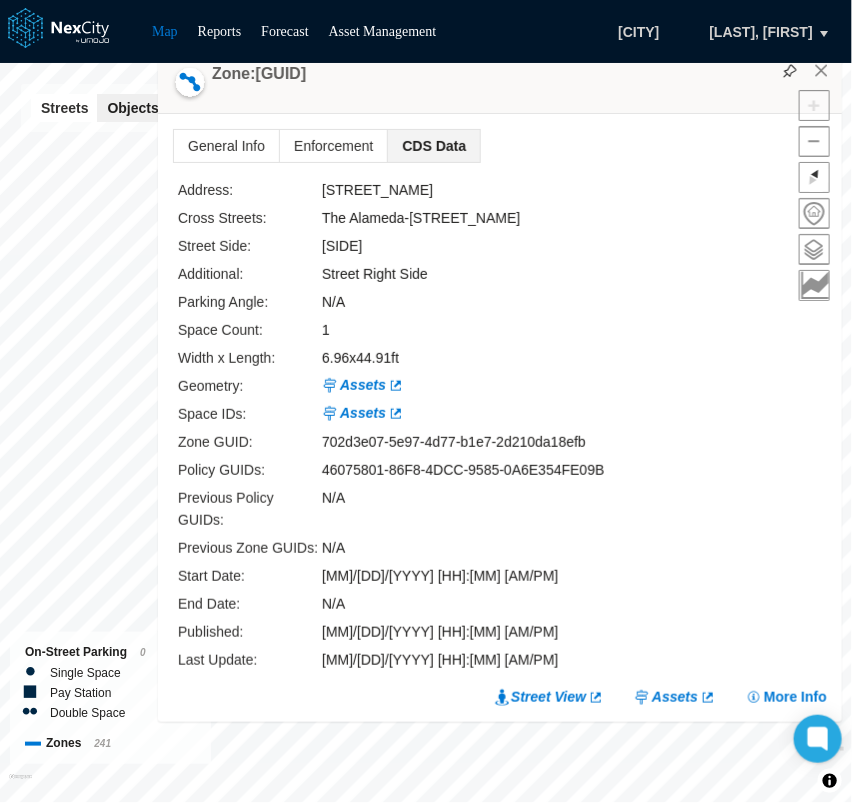 click on "Width x Length: 6.96 x 44.91 ft" at bounding box center [502, 358] 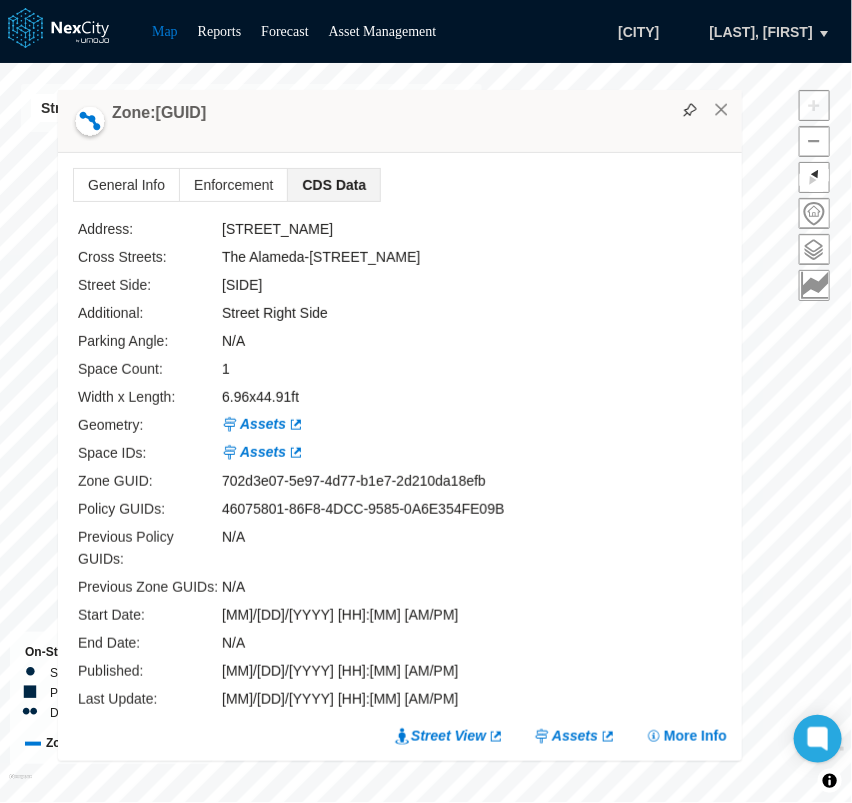 drag, startPoint x: 709, startPoint y: 107, endPoint x: 592, endPoint y: 156, distance: 126.84637 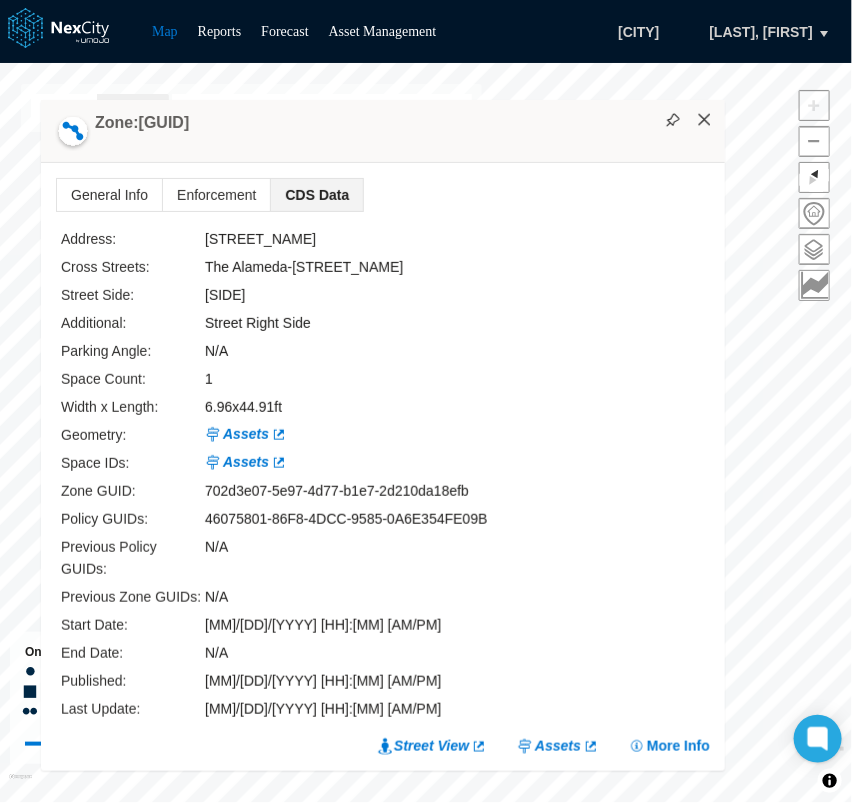 click on "×" at bounding box center [705, 120] 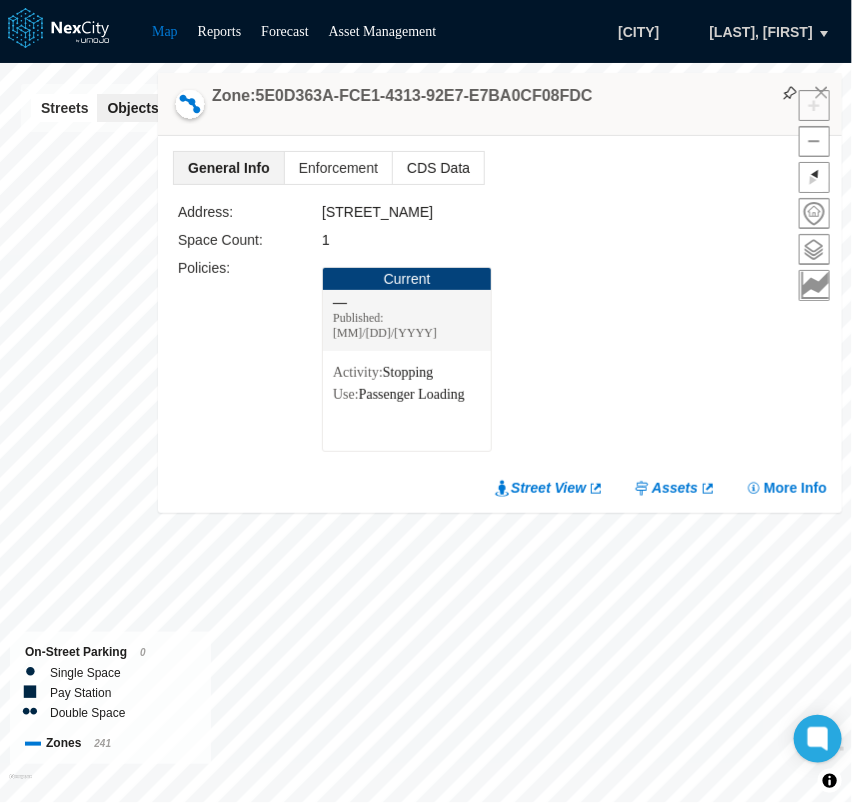 click on "CDS Data" at bounding box center (440, 168) 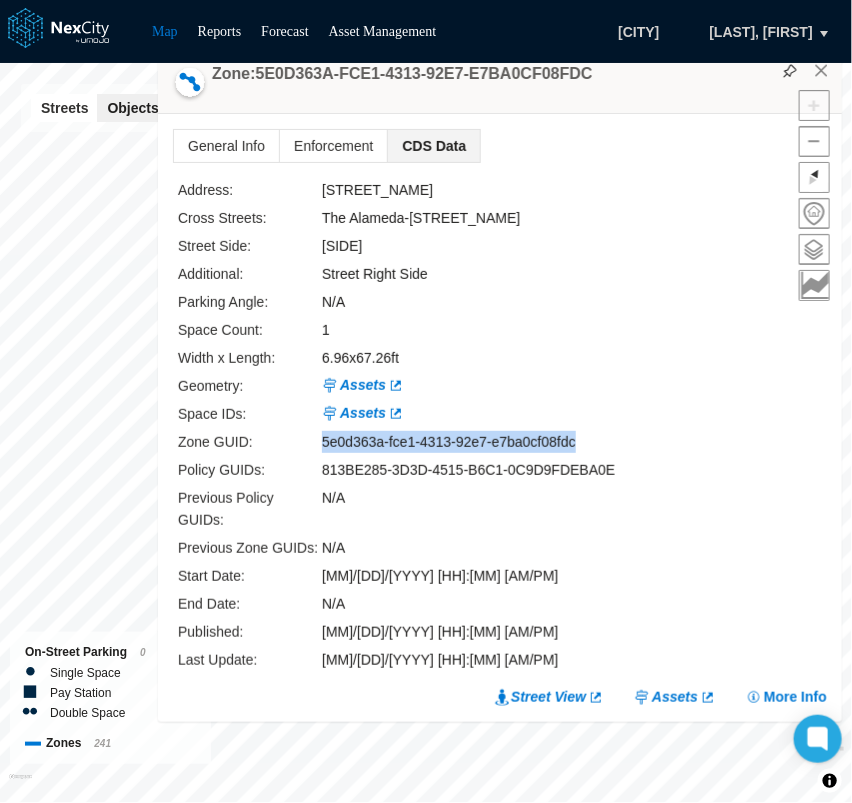 drag, startPoint x: 589, startPoint y: 459, endPoint x: 315, endPoint y: 462, distance: 274.01642 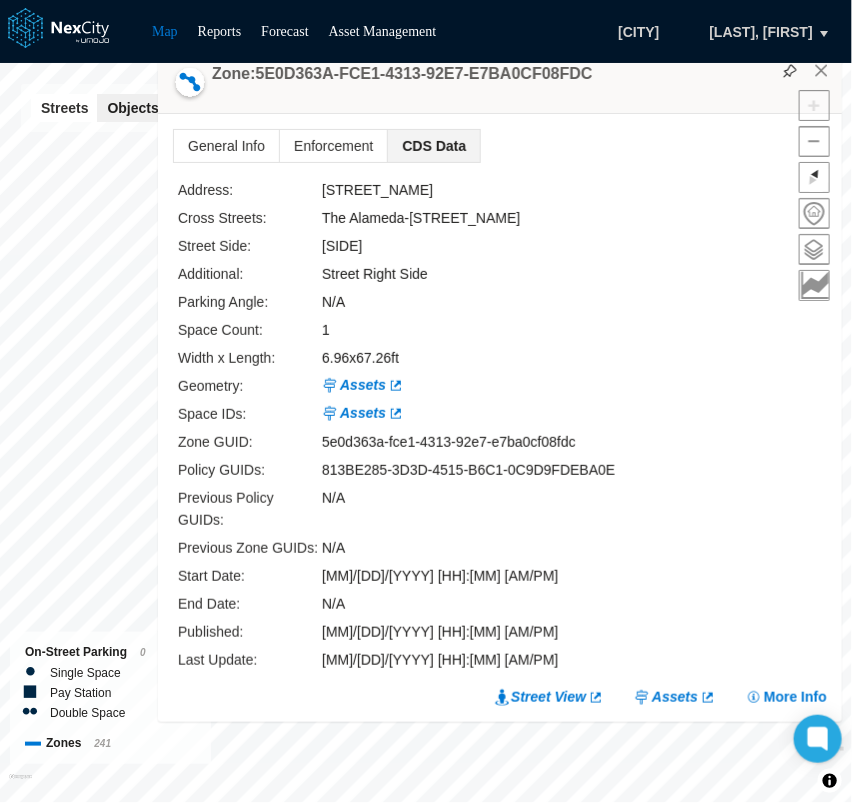 click on "Additional: Street Right Side" at bounding box center [502, 274] 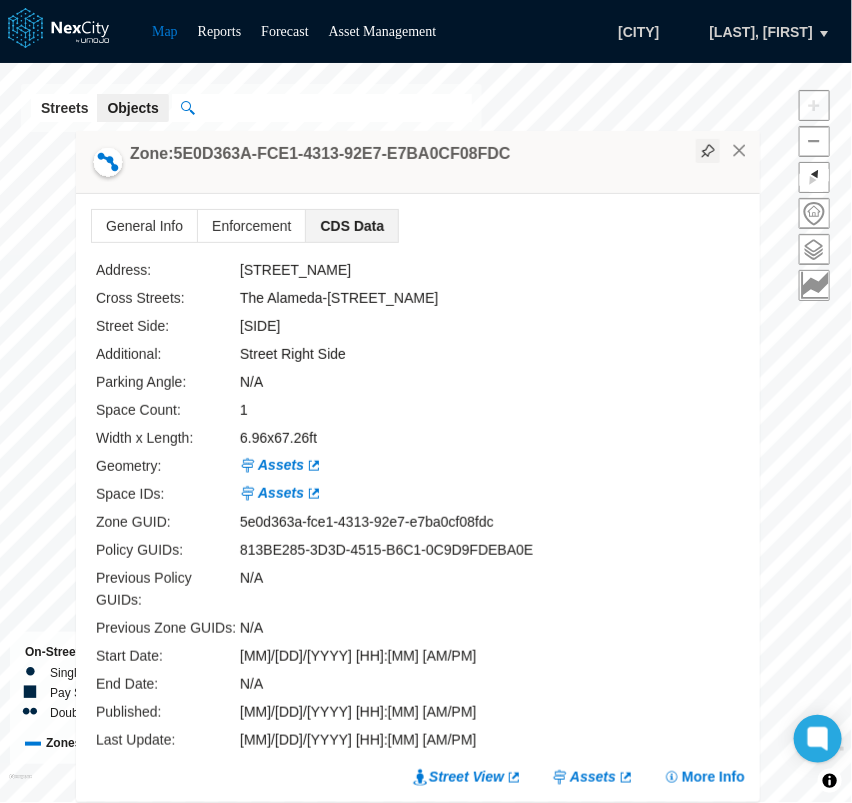 drag, startPoint x: 744, startPoint y: 114, endPoint x: 711, endPoint y: 167, distance: 62.433964 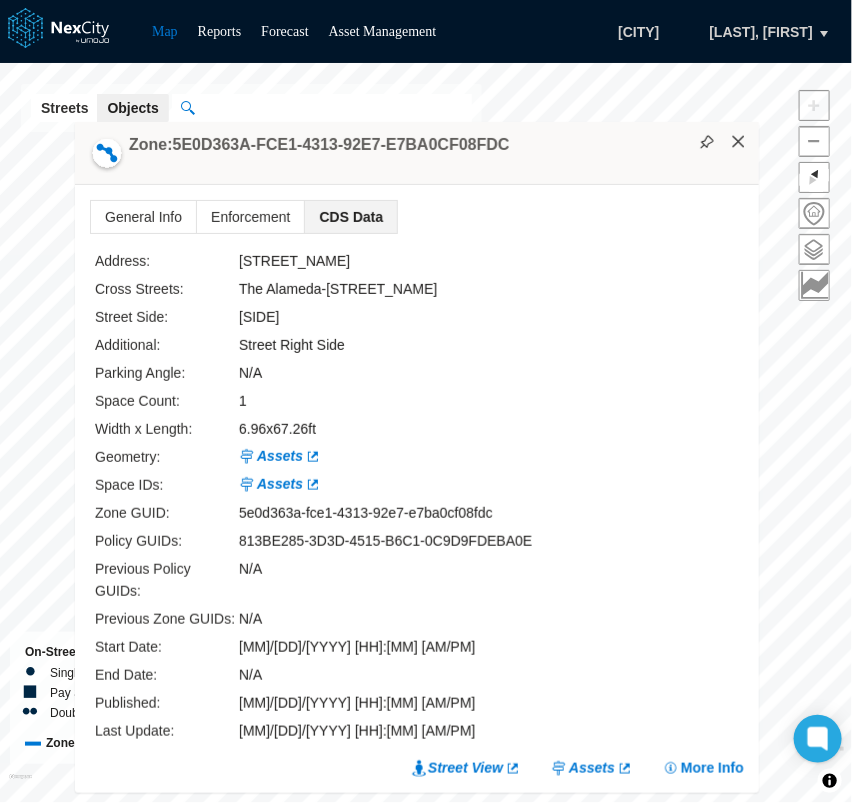 click on "×" at bounding box center (739, 142) 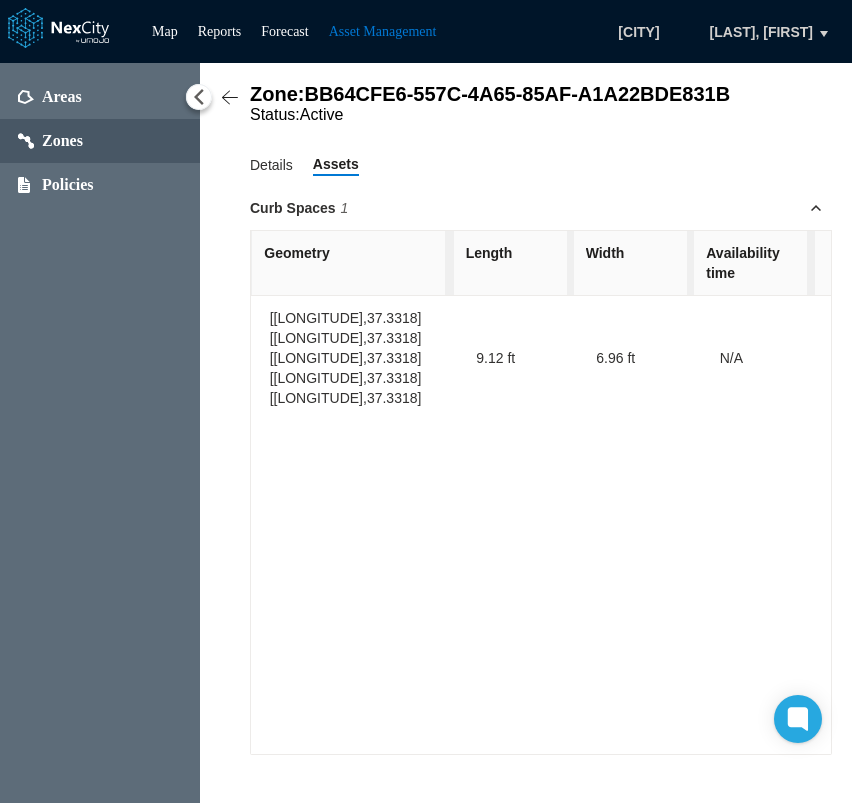 scroll, scrollTop: 0, scrollLeft: 0, axis: both 